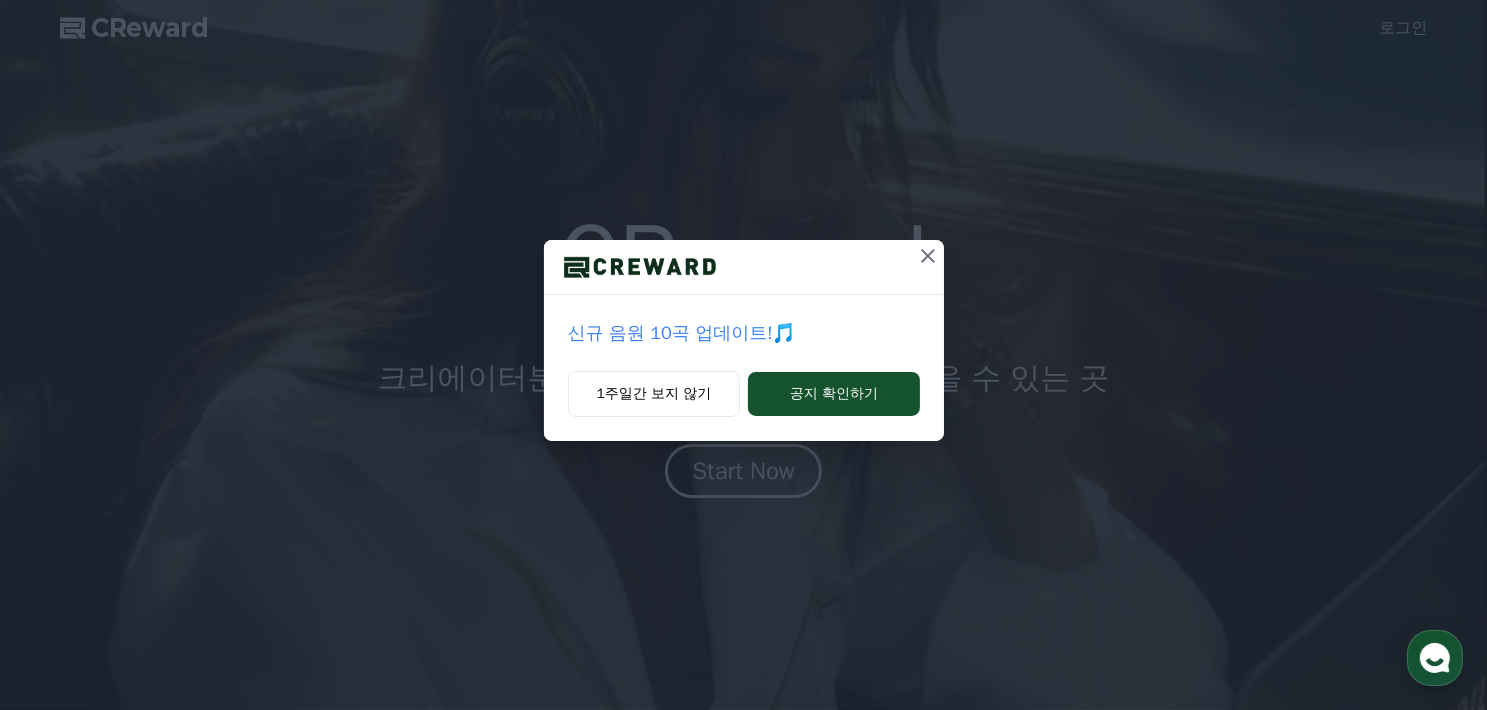 scroll, scrollTop: 0, scrollLeft: 0, axis: both 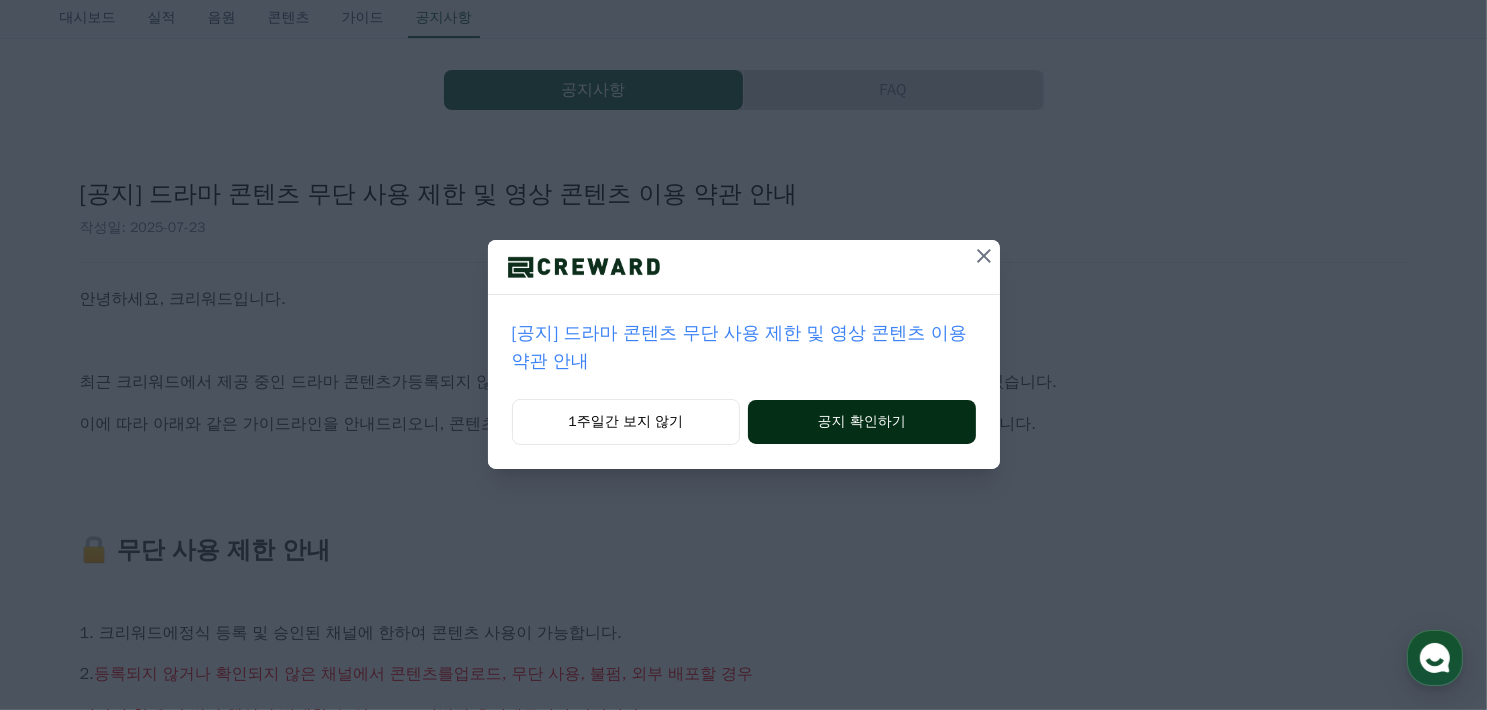 click on "공지 확인하기" at bounding box center (861, 422) 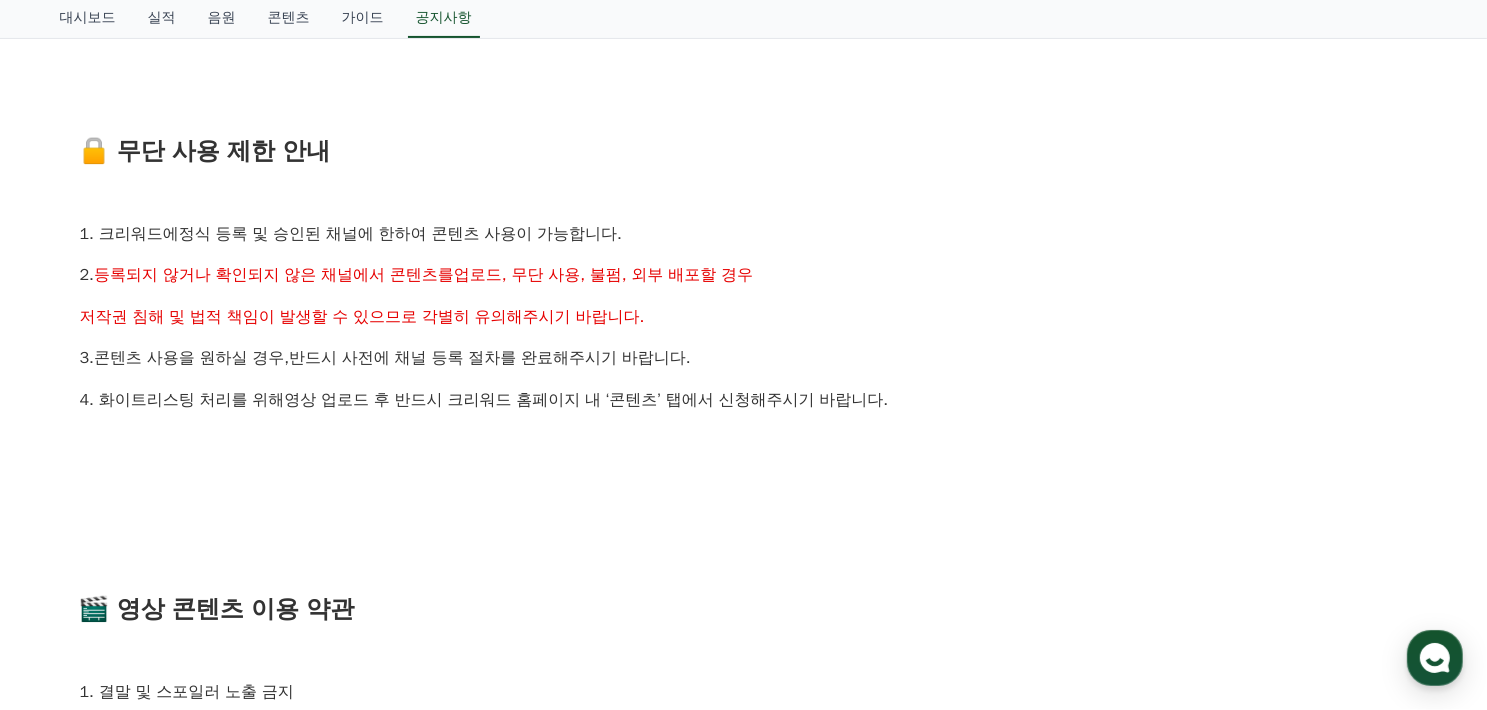 scroll, scrollTop: 500, scrollLeft: 0, axis: vertical 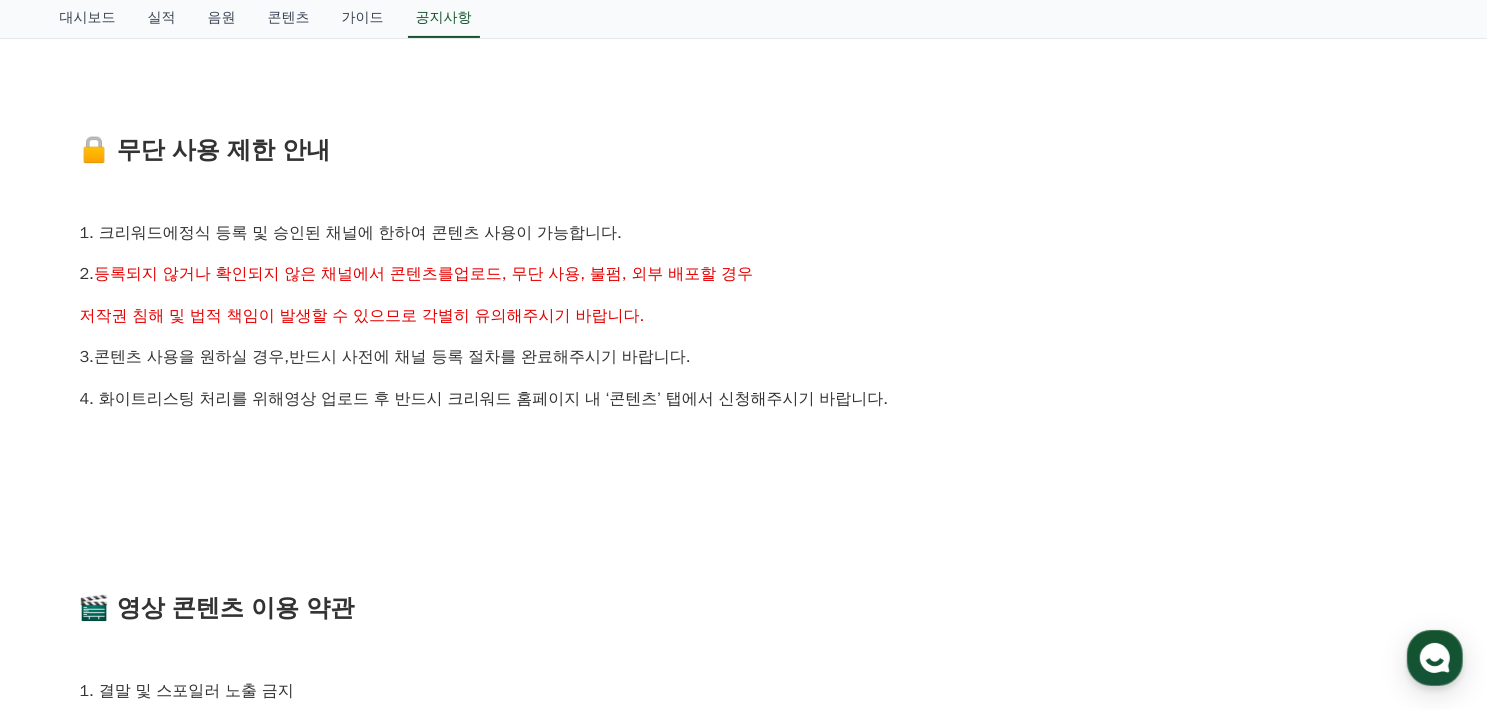 click at bounding box center [744, 192] 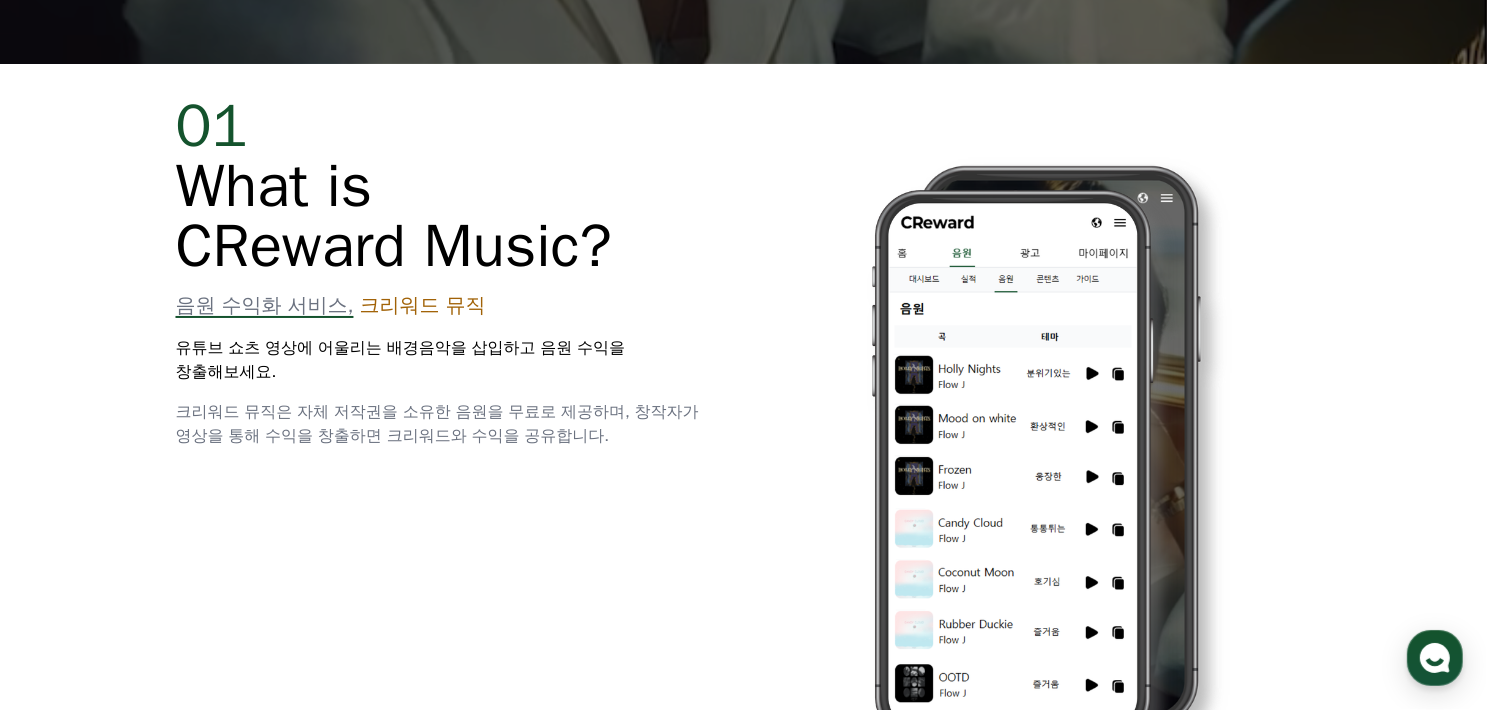 scroll, scrollTop: 400, scrollLeft: 0, axis: vertical 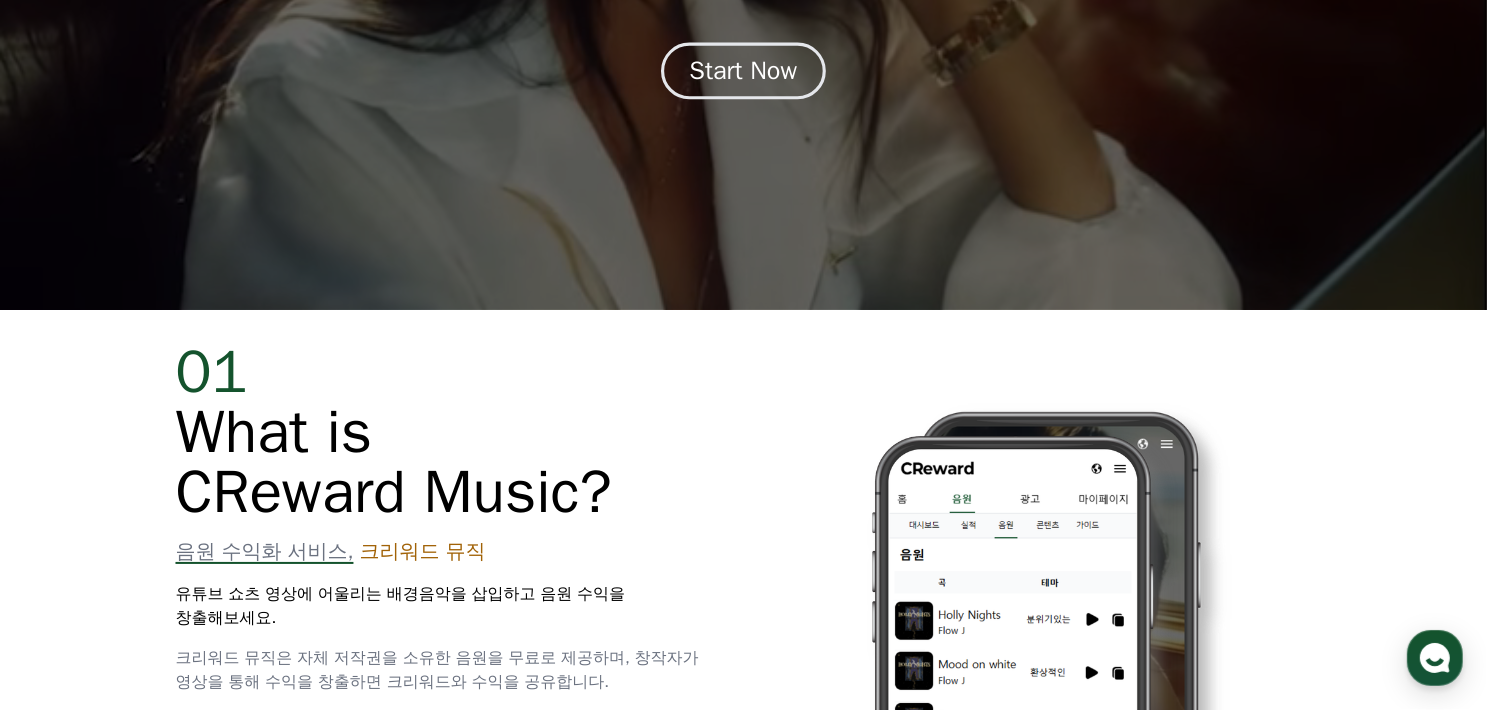 click on "Start Now" at bounding box center (744, 71) 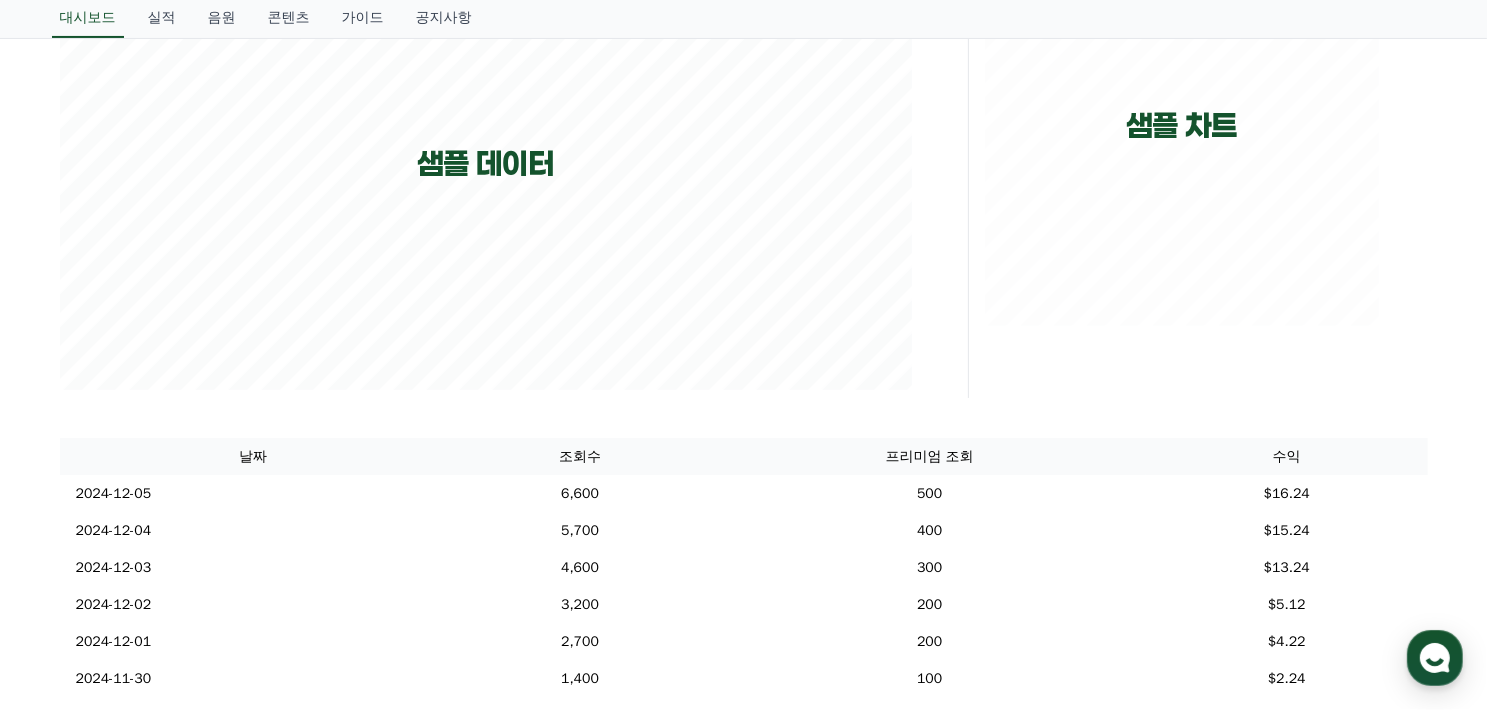 scroll, scrollTop: 0, scrollLeft: 0, axis: both 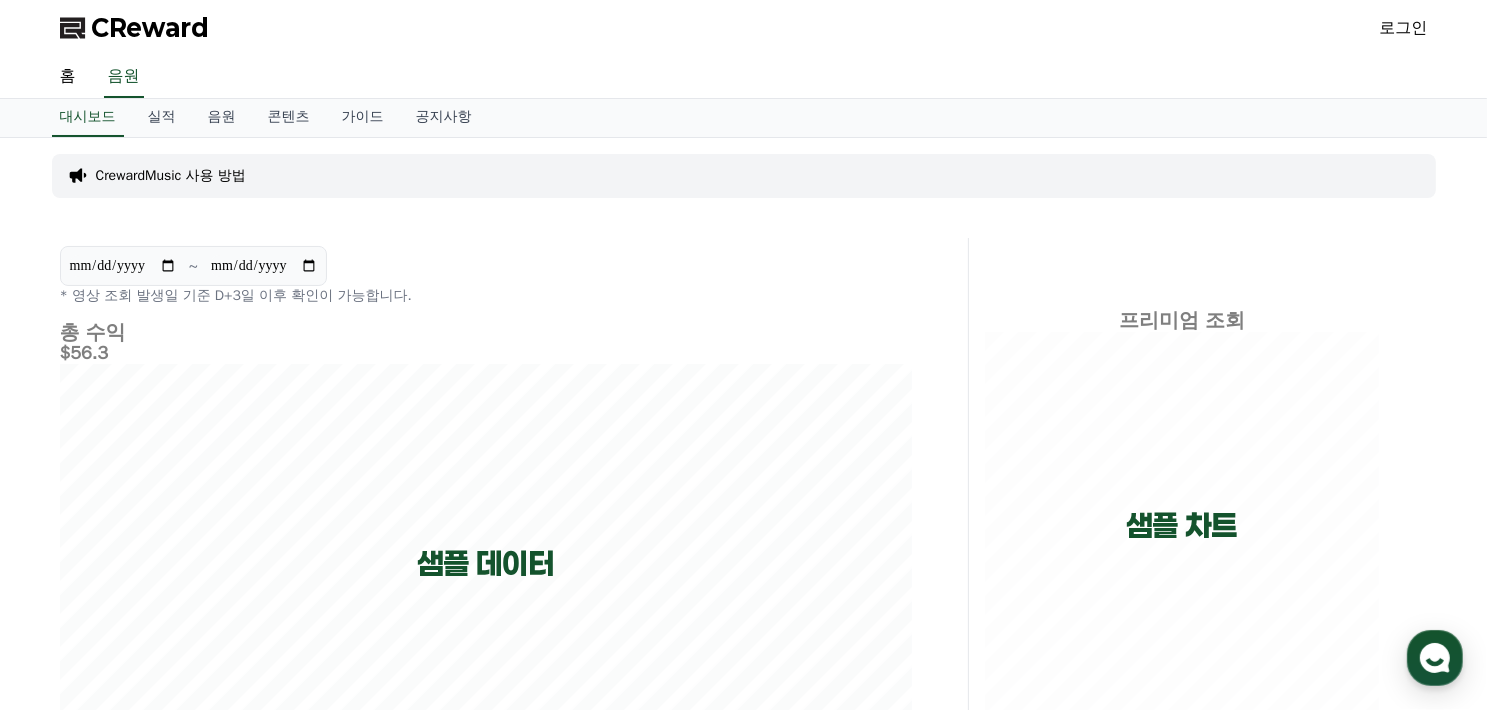 click on "로그인" at bounding box center [1404, 28] 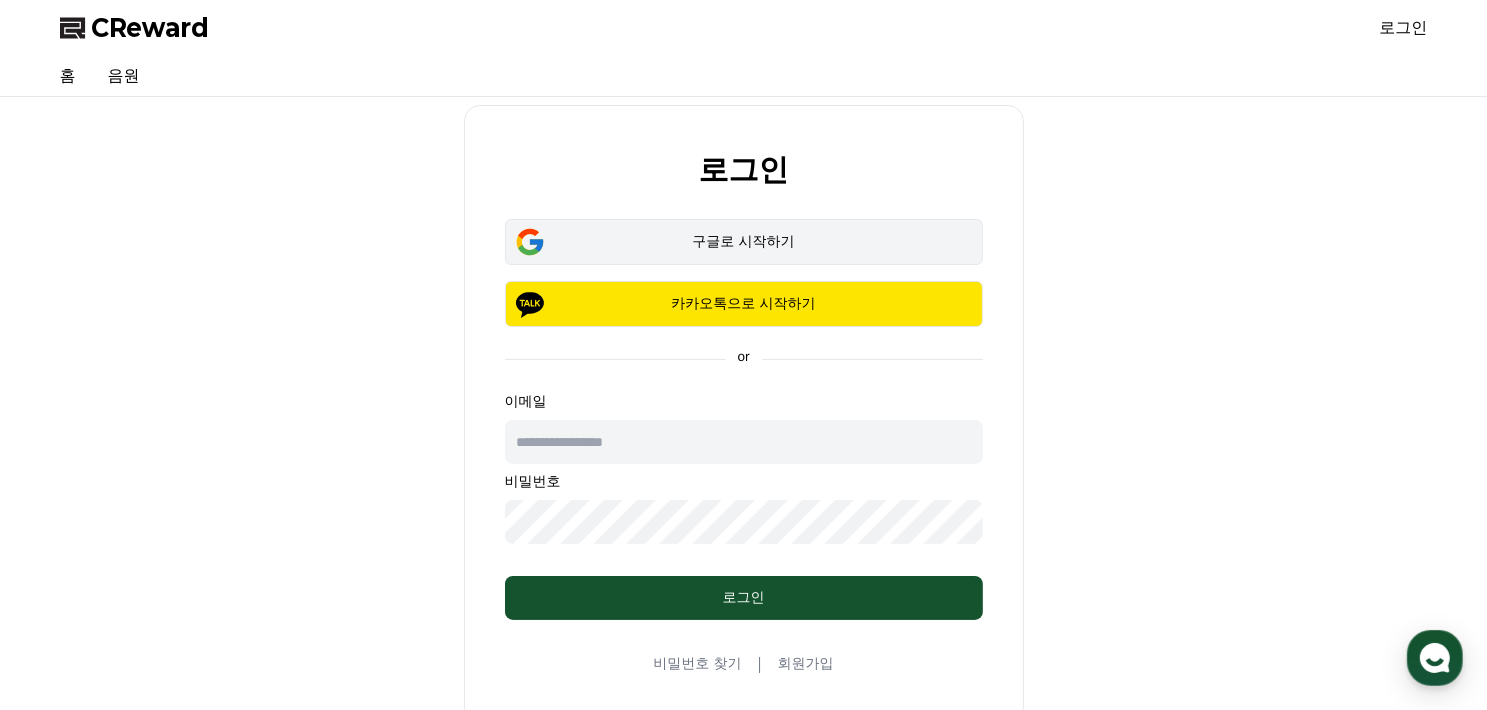 click on "구글로 시작하기" at bounding box center [744, 242] 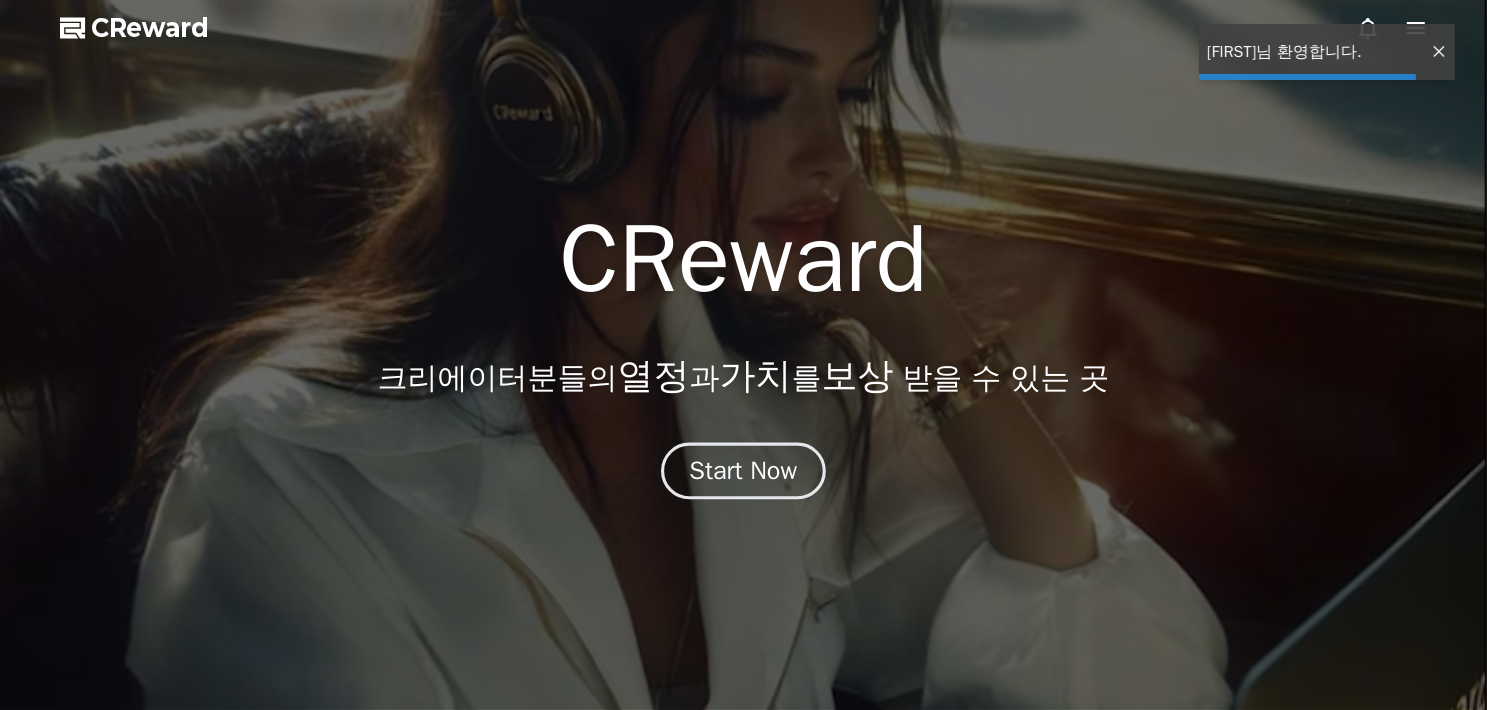 scroll, scrollTop: 0, scrollLeft: 0, axis: both 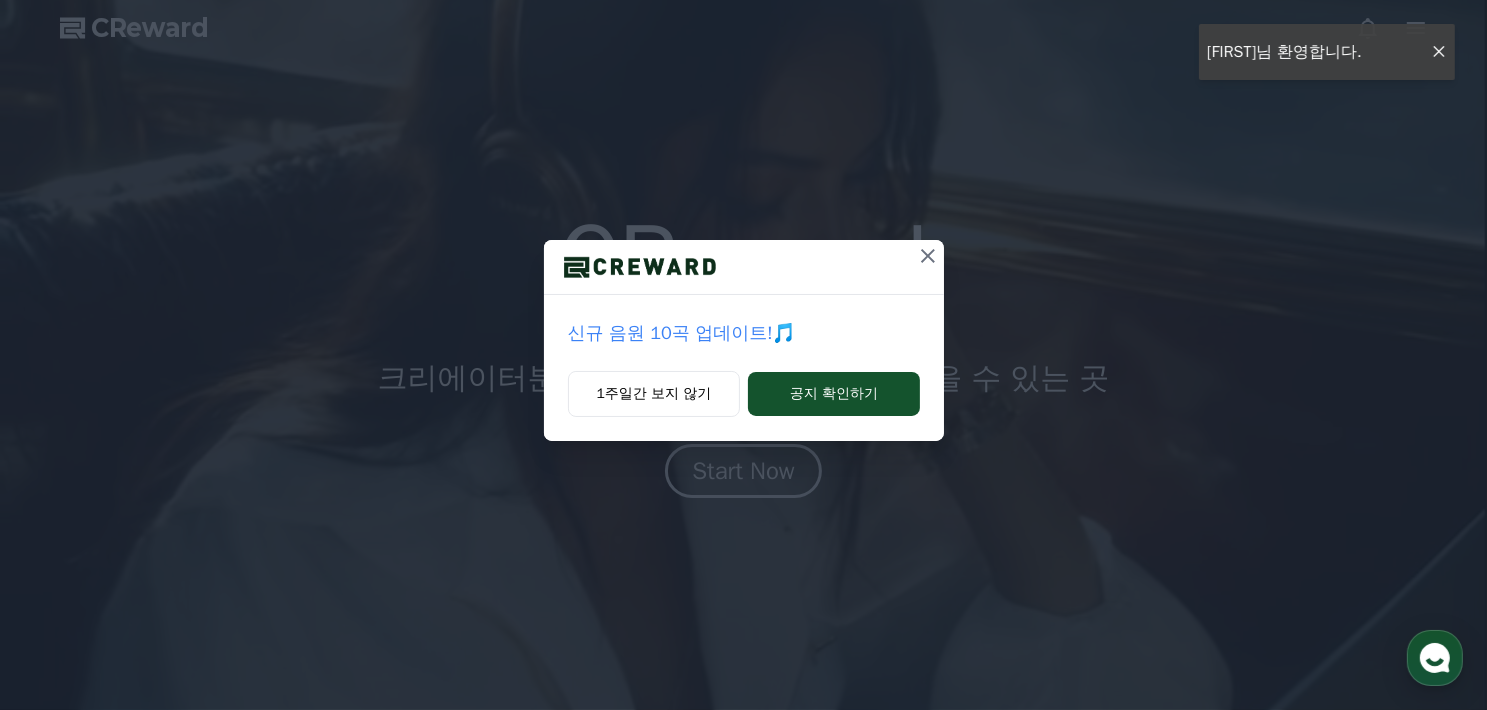 click 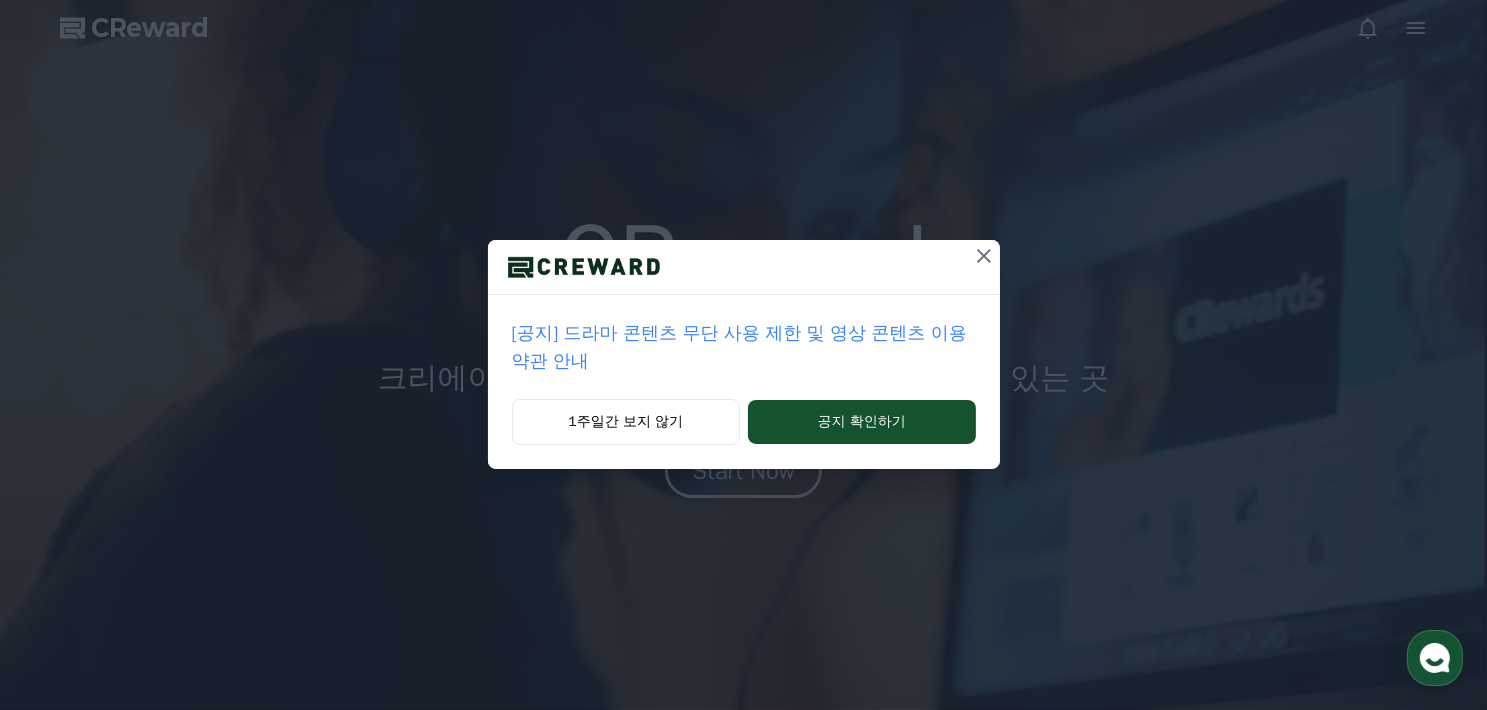 click 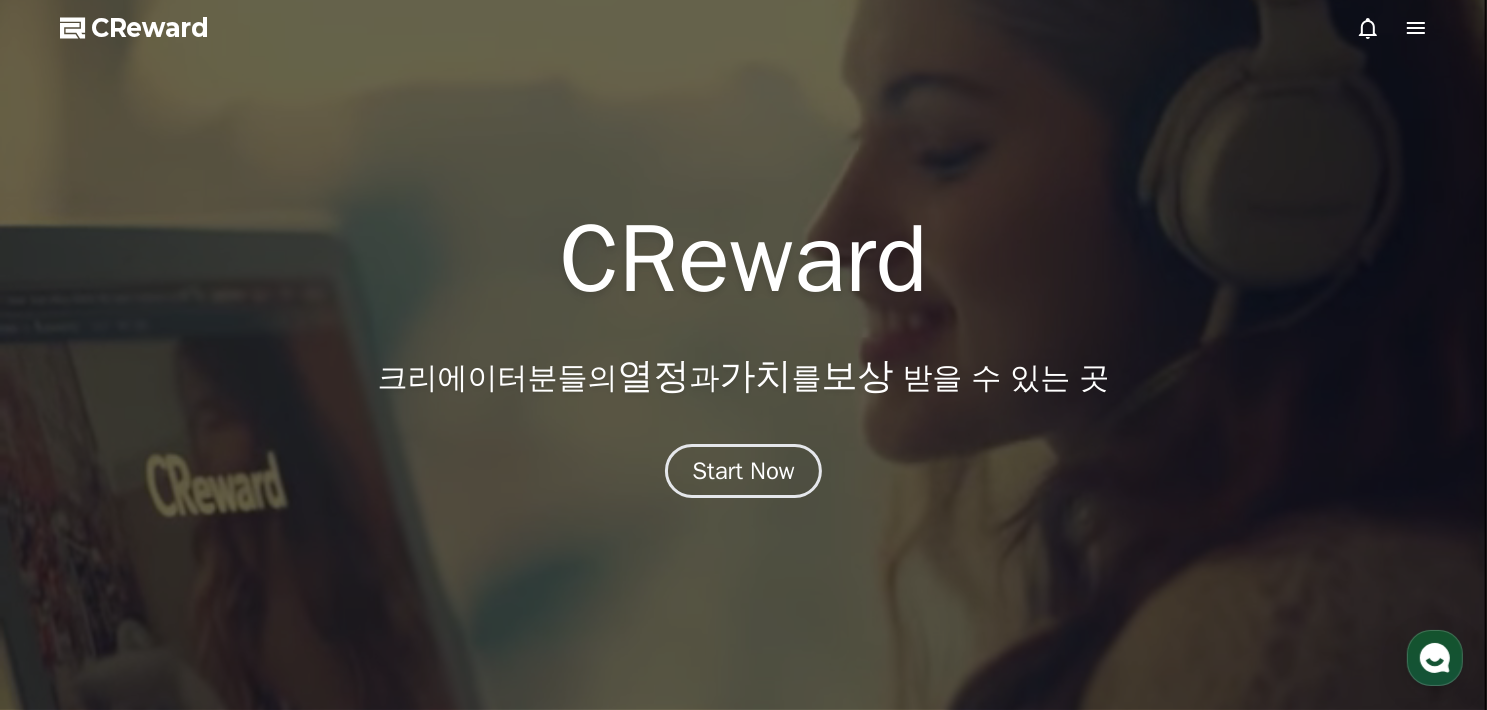 click 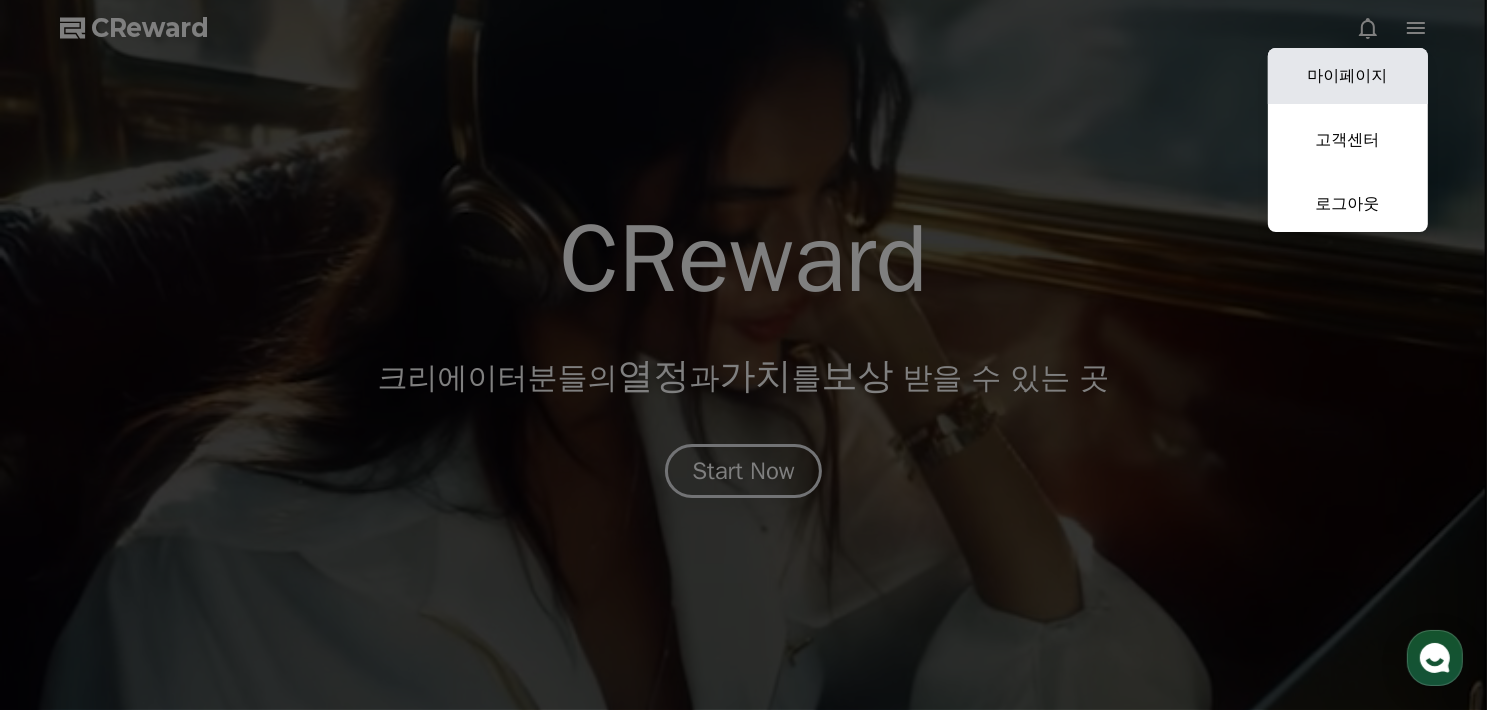 click on "마이페이지" at bounding box center [1348, 76] 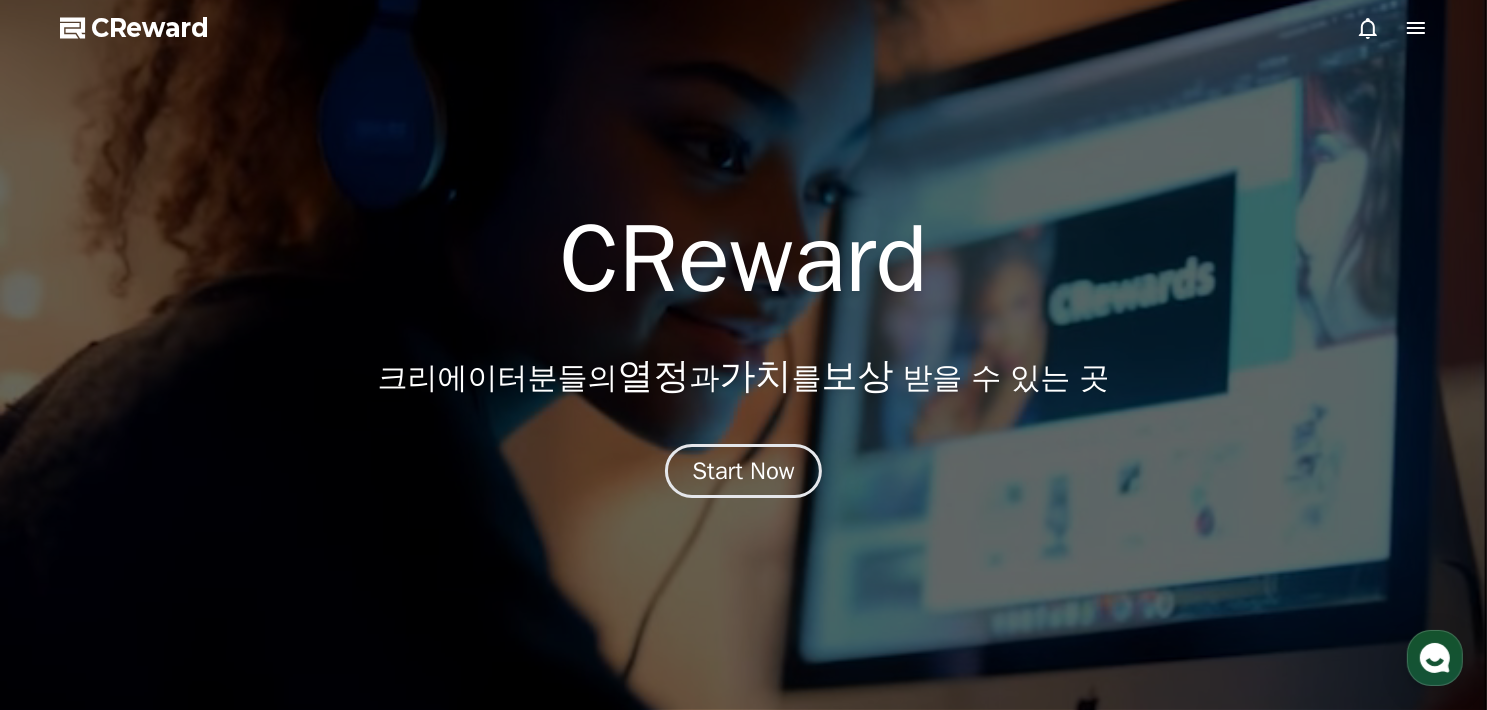 select on "**********" 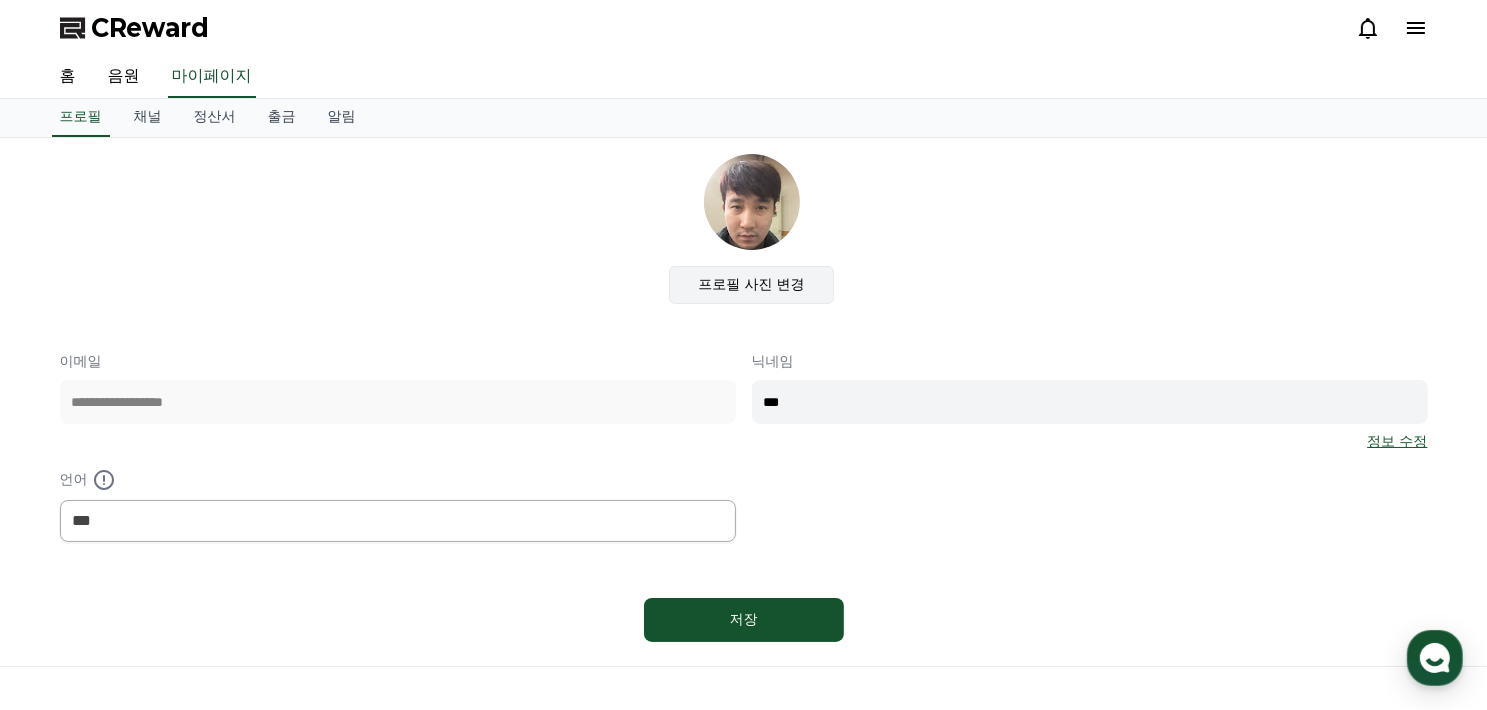click on "프로필 사진 변경" 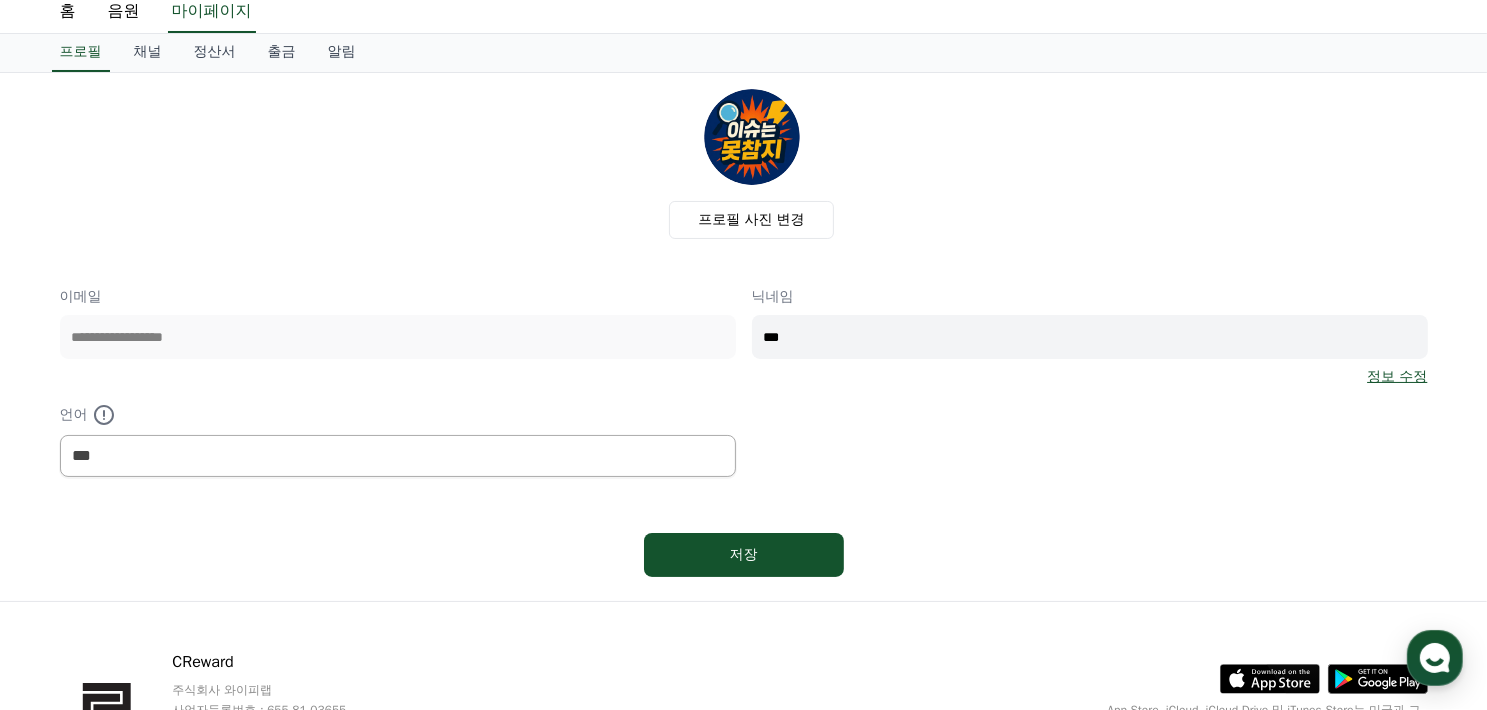 scroll, scrollTop: 100, scrollLeft: 0, axis: vertical 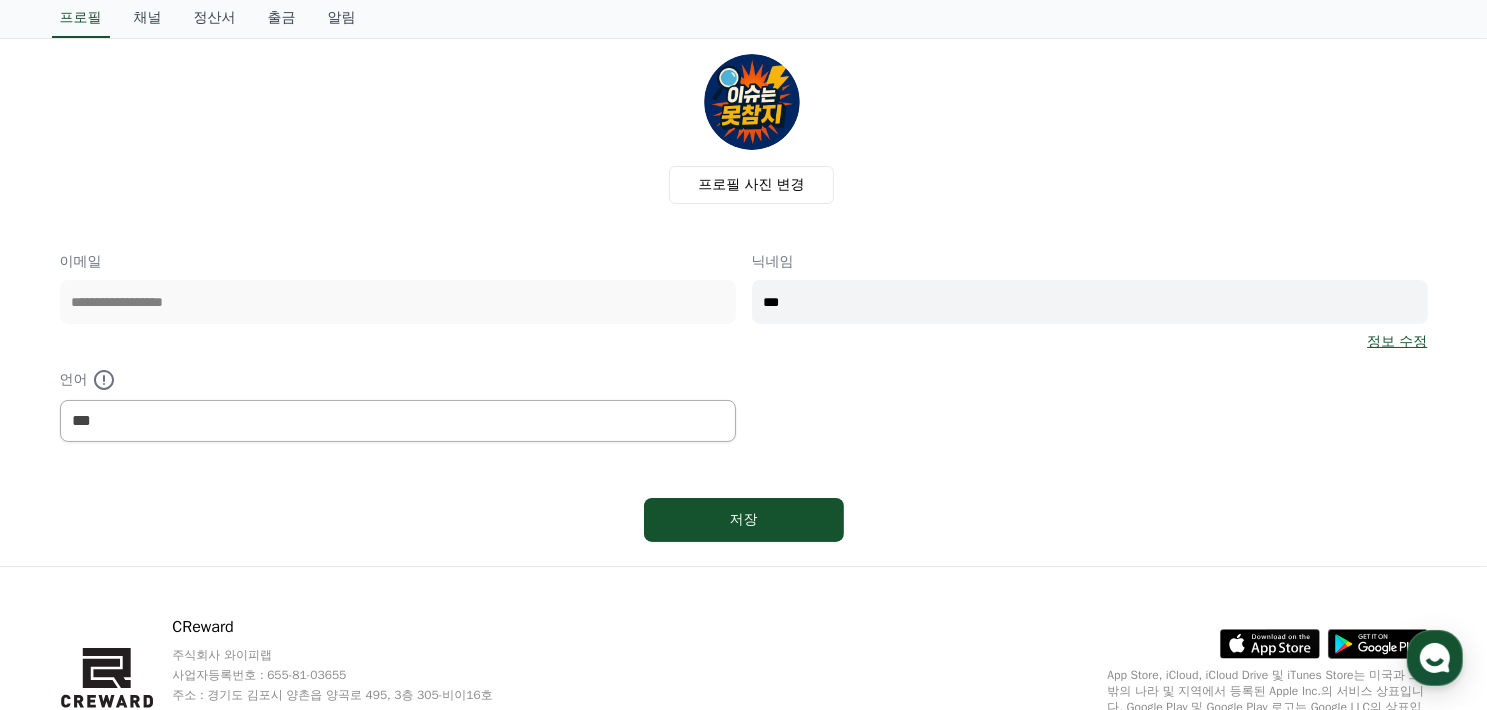 click on "***" at bounding box center [1090, 302] 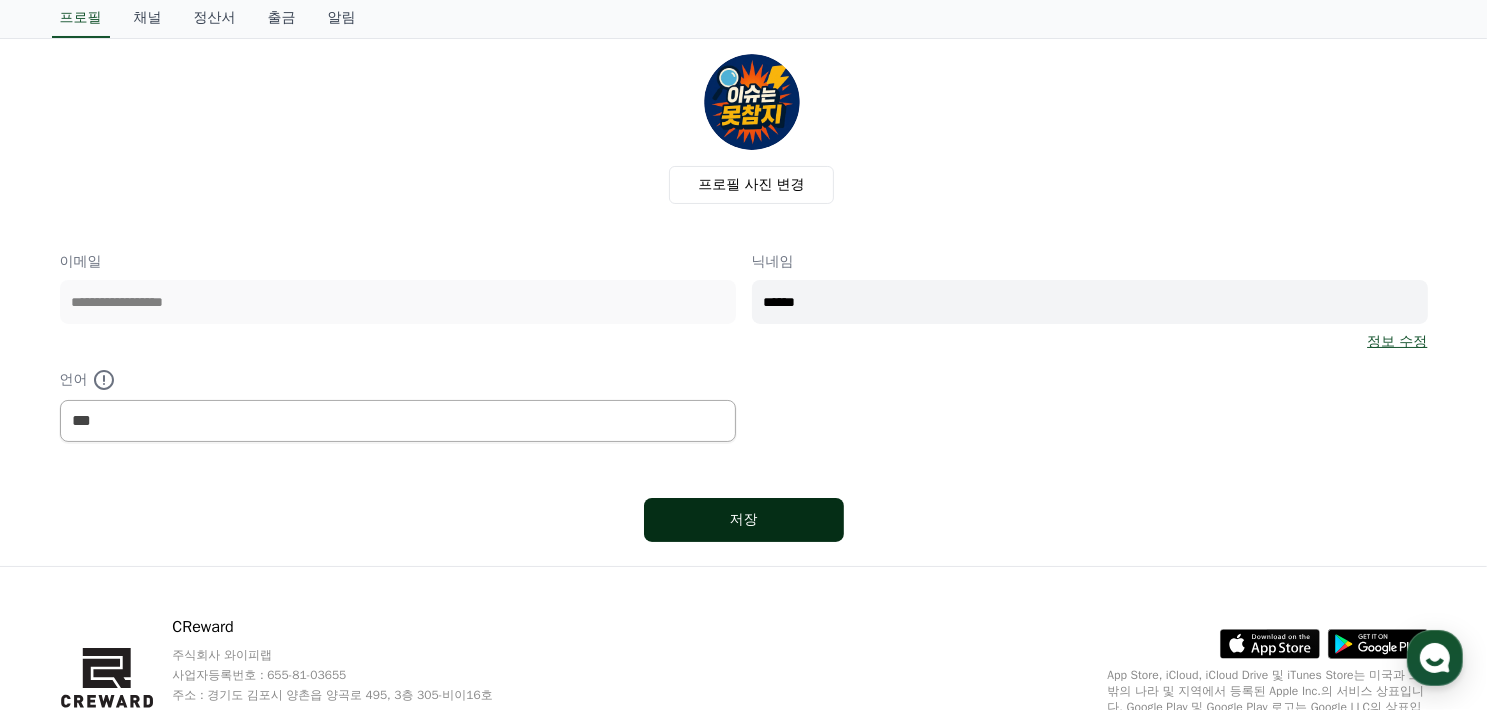 type on "******" 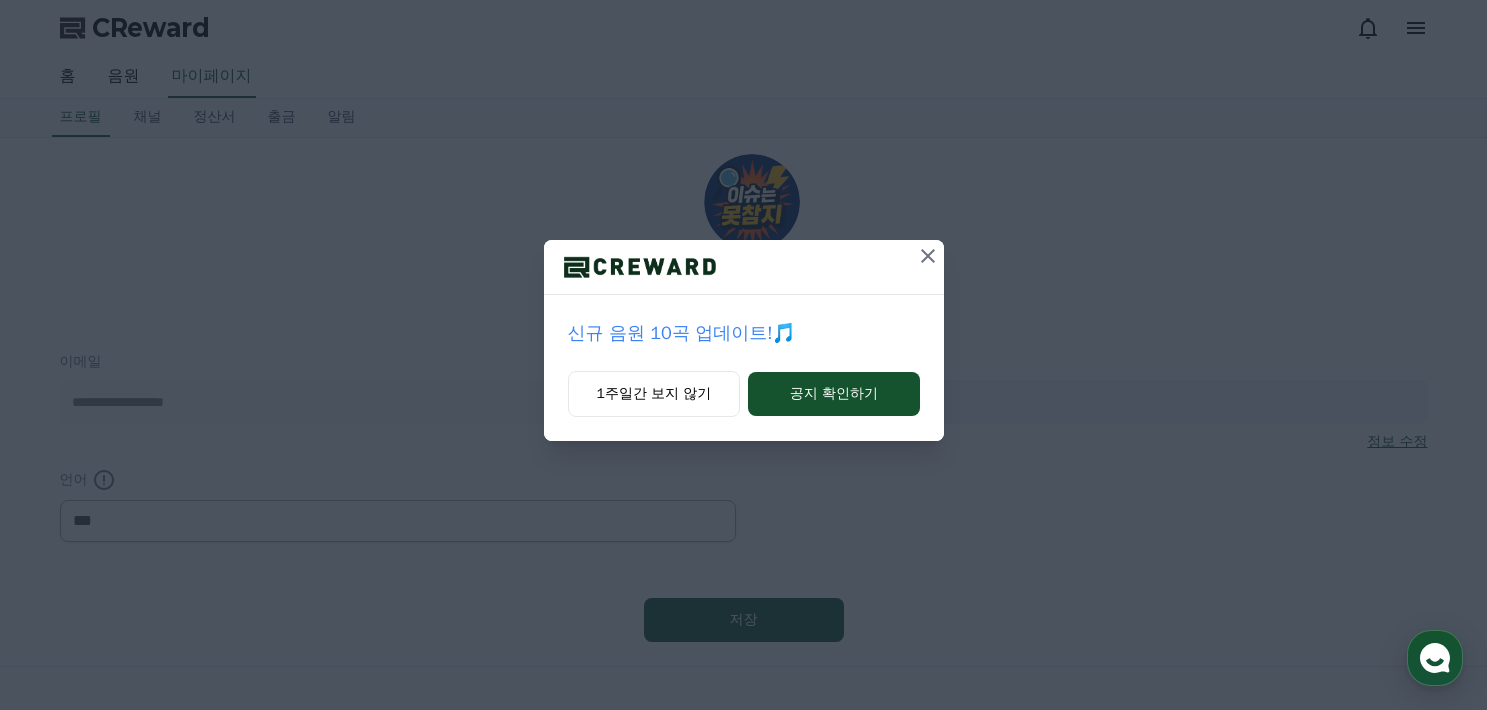 select on "**********" 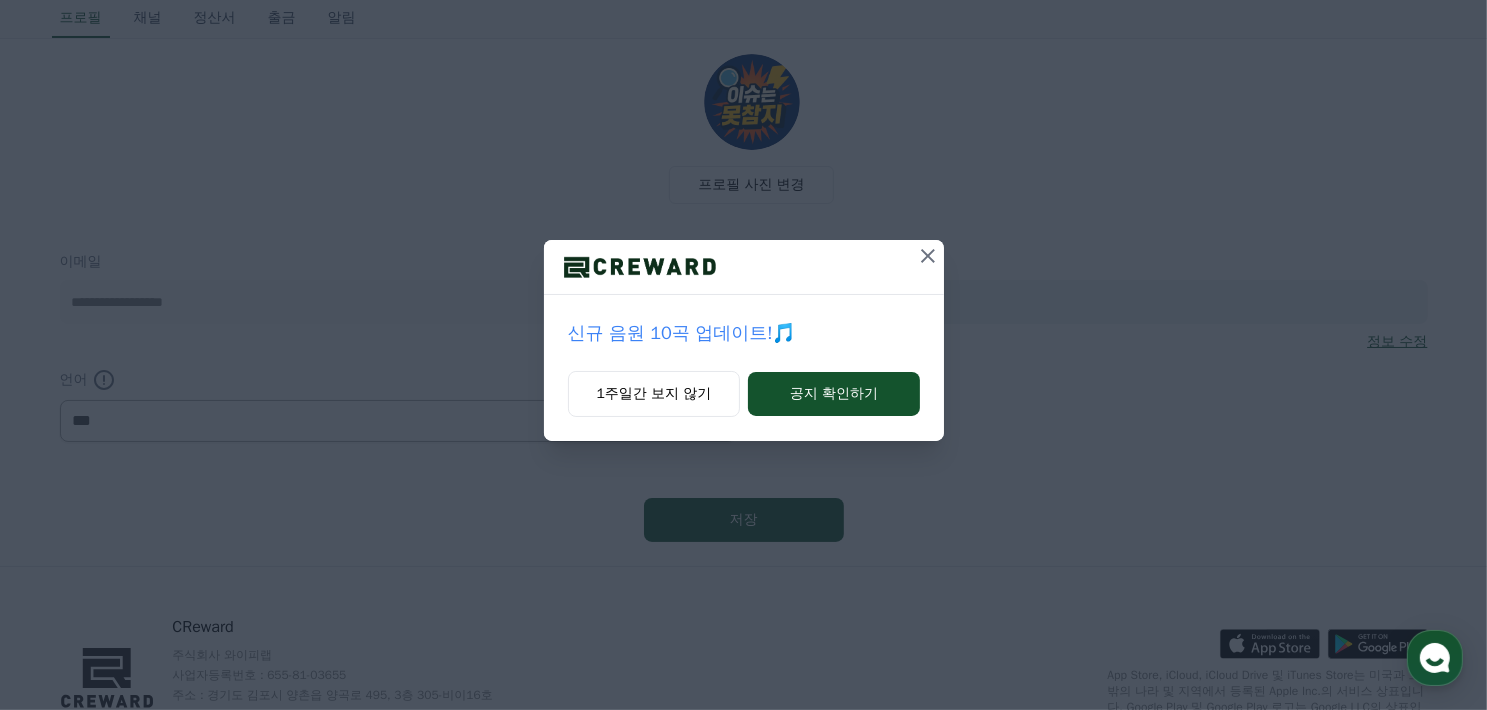 scroll, scrollTop: 0, scrollLeft: 0, axis: both 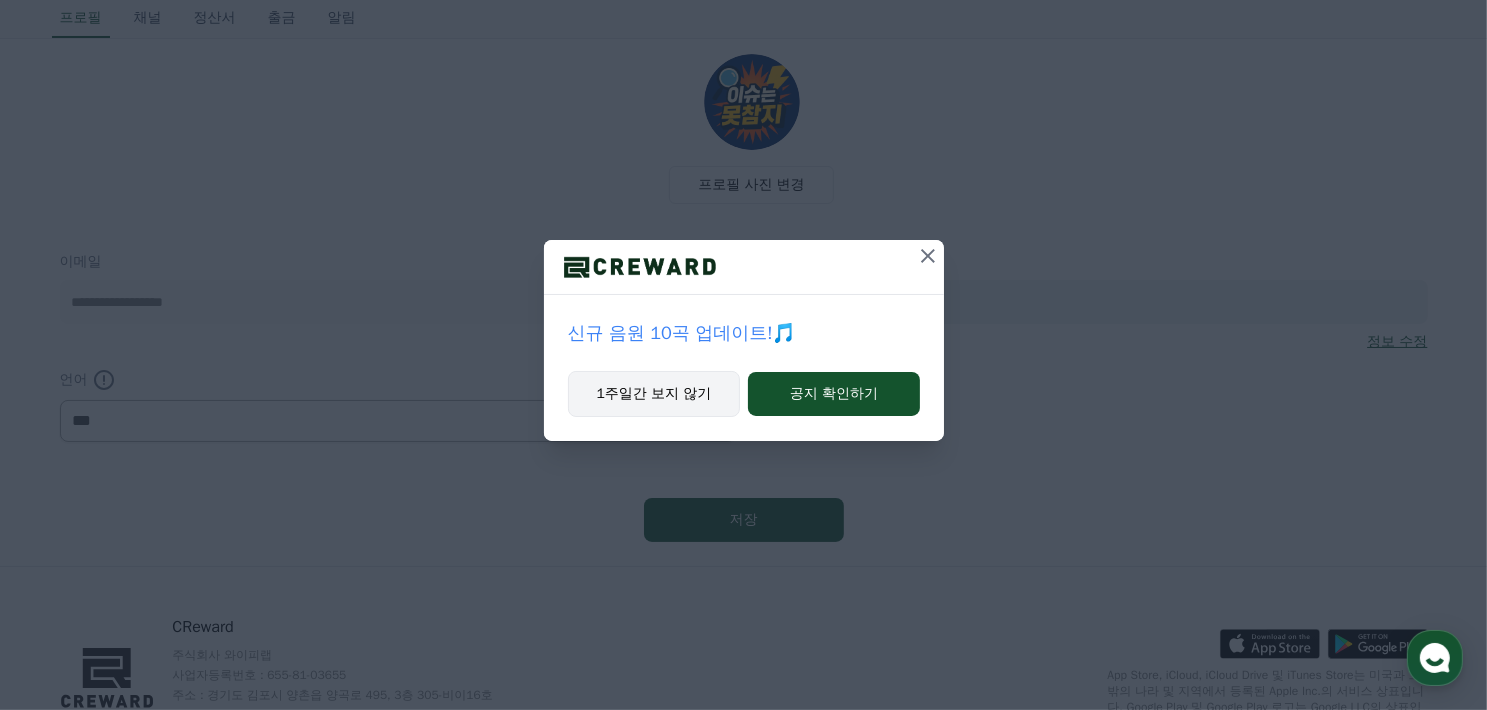 click on "1주일간 보지 않기" at bounding box center (654, 394) 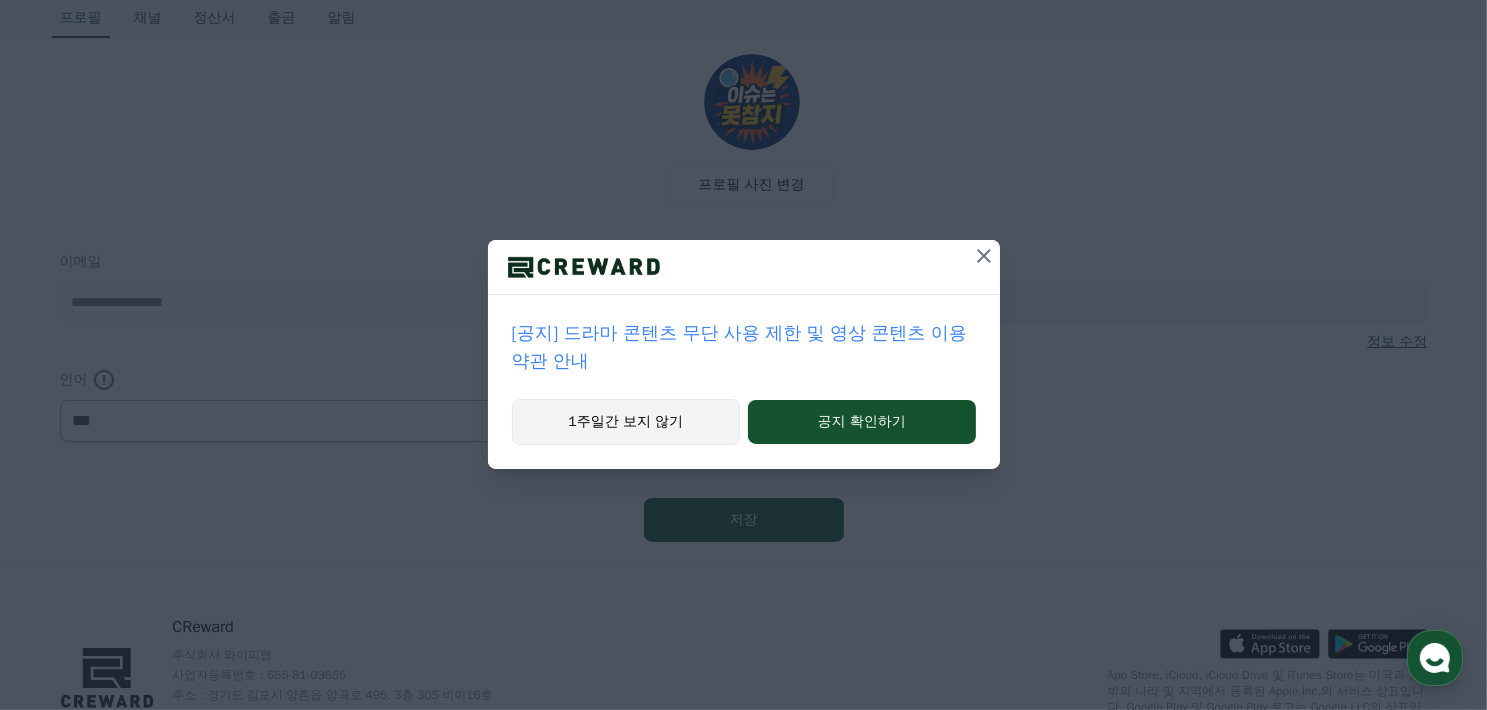click on "1주일간 보지 않기" at bounding box center [626, 422] 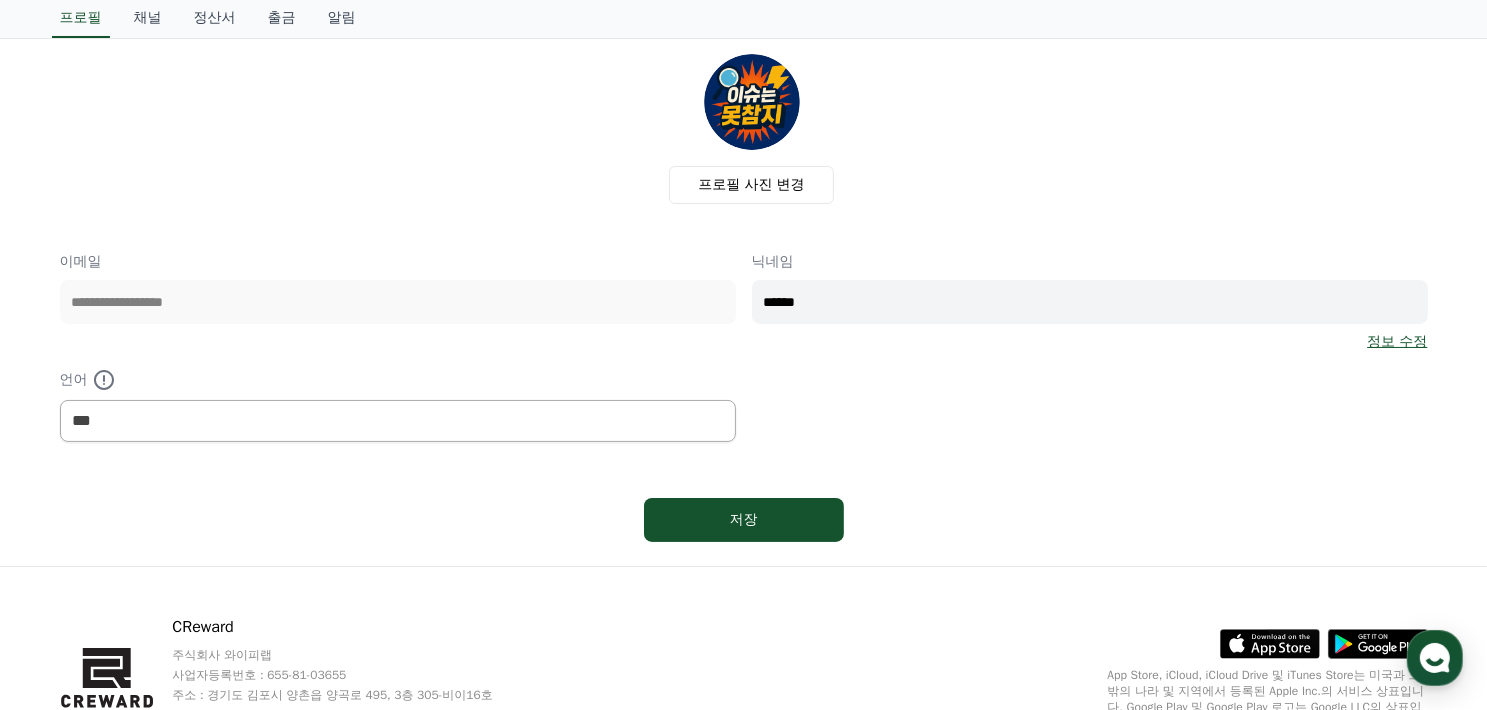 scroll, scrollTop: 0, scrollLeft: 0, axis: both 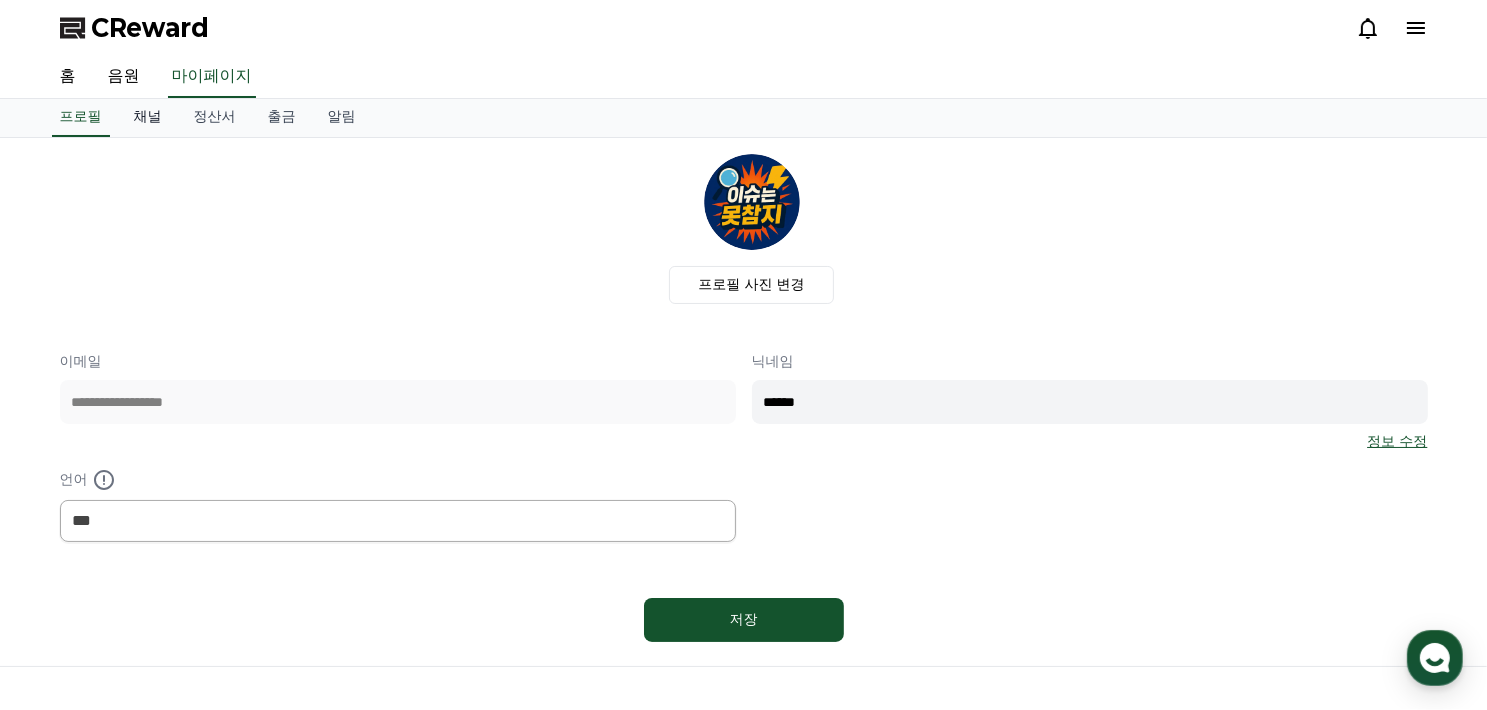 click on "채널" at bounding box center [148, 118] 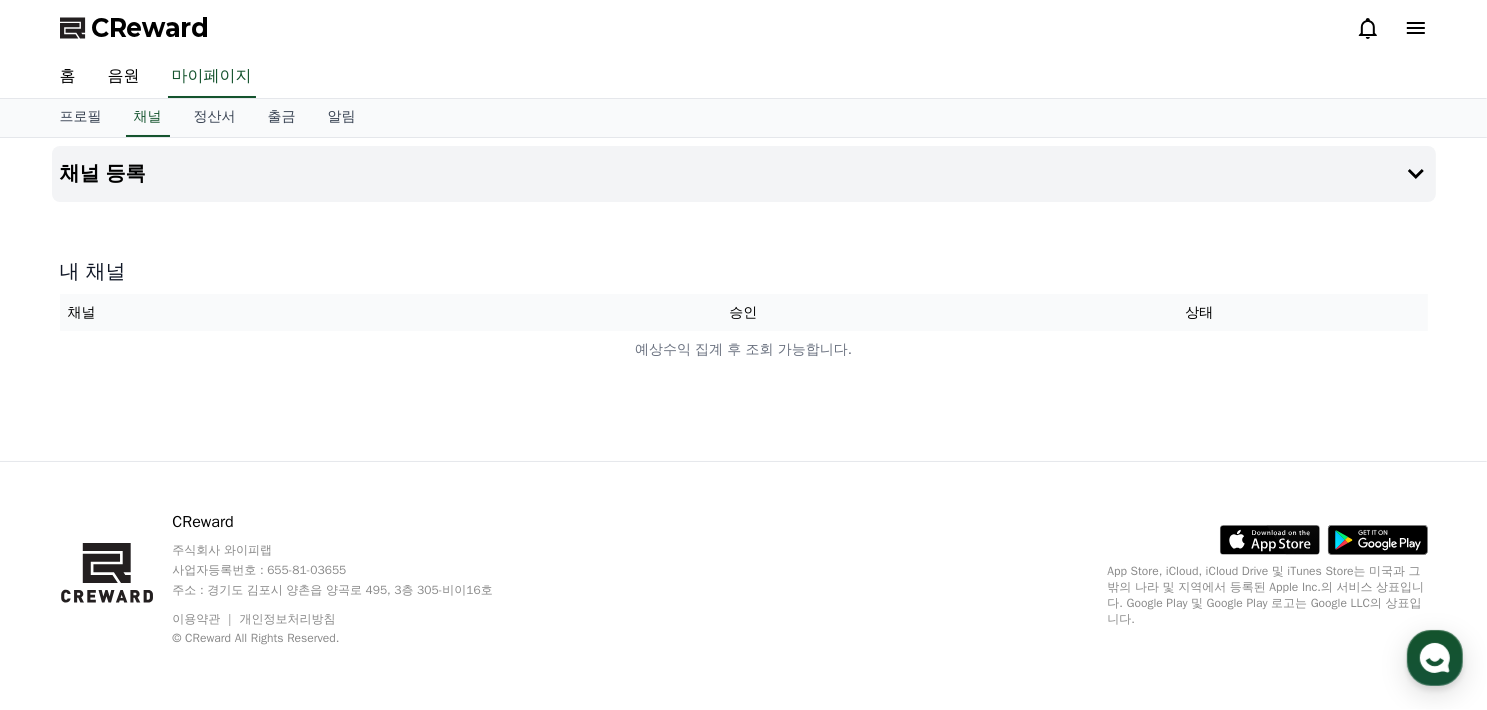 click on "채널" at bounding box center [288, 312] 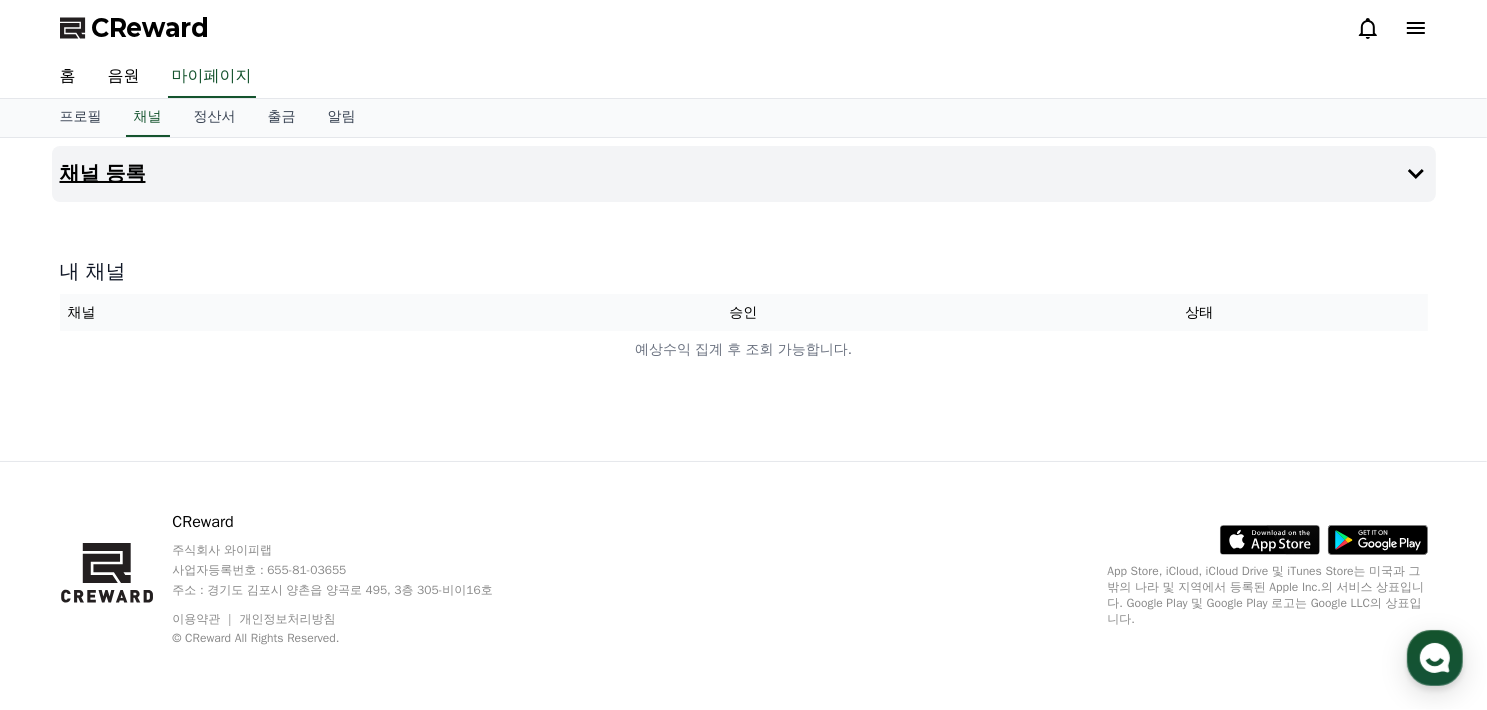 click on "채널 등록" at bounding box center [103, 174] 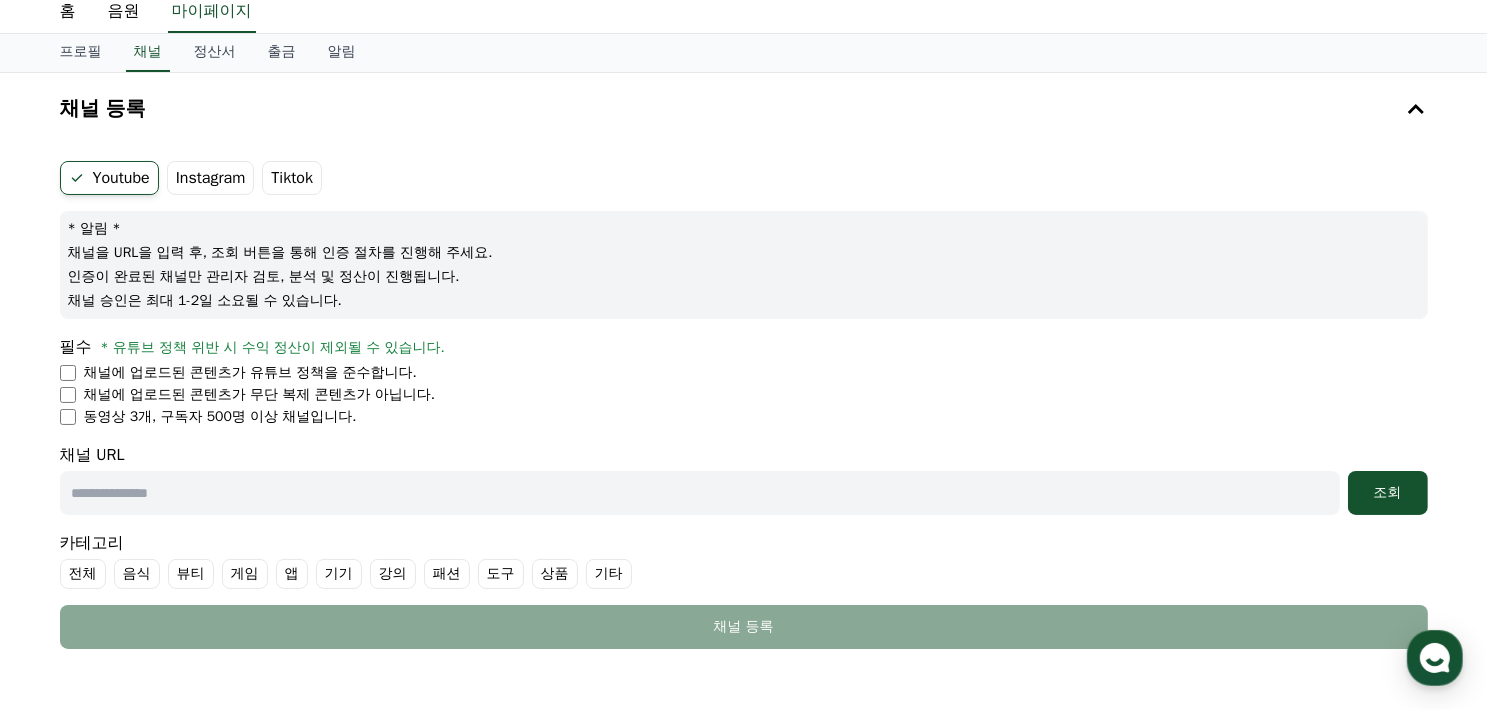 scroll, scrollTop: 100, scrollLeft: 0, axis: vertical 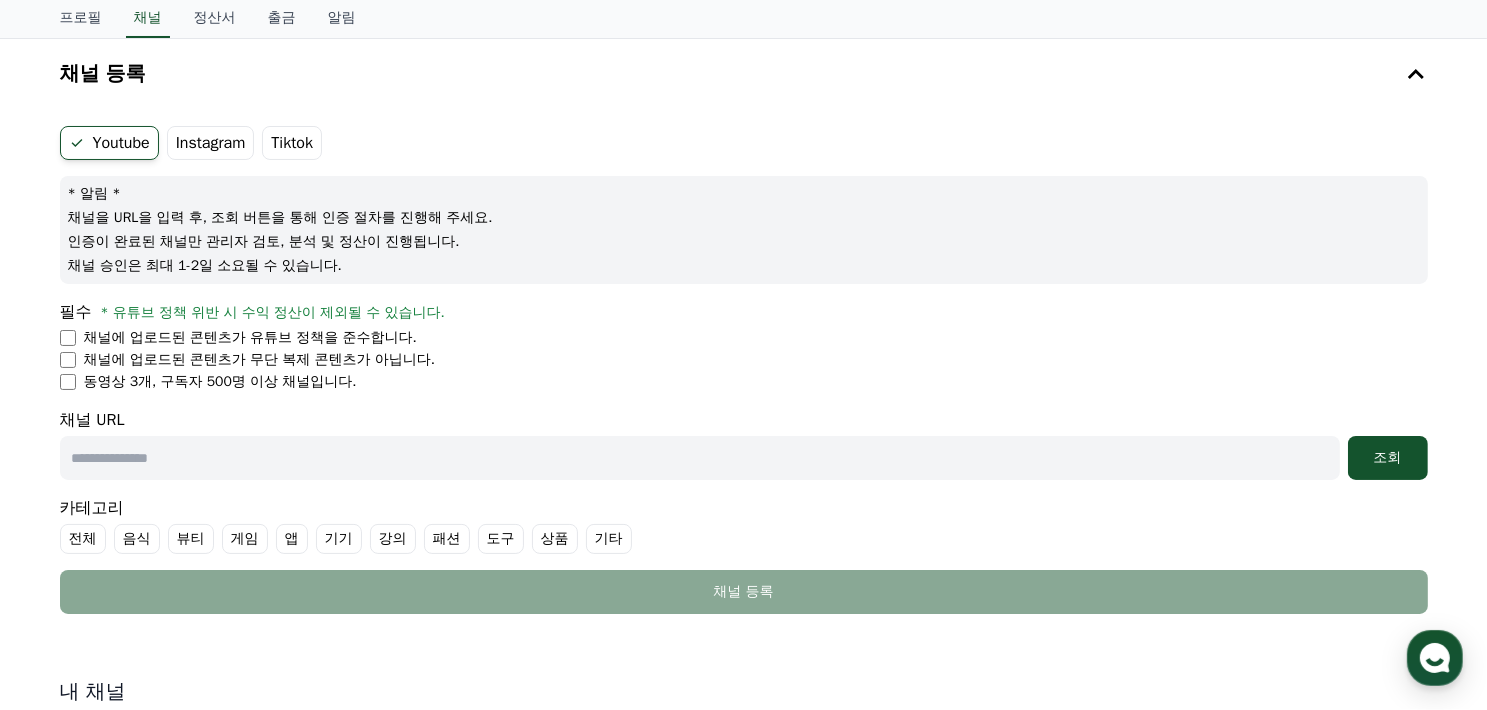 click on "Youtube    Instagram    Tiktok   * 알림 *   채널을 URL을 입력 후, 조회 버튼을 통해 인증 절차를 진행해 주세요.   인증이 완료된 채널만 관리자 검토, 분석 및 정산이 진행됩니다.   채널 승인은 최대 1-2일 소요될 수 있습니다.   필수     * 유튜브 정책 위반 시 수익 정산이 제외될 수 있습니다.     채널에 업로드된 콘텐츠가 유튜브 정책을 준수합니다.   채널에 업로드된 콘텐츠가 무단 복제 콘텐츠가 아닙니다.   동영상 3개, 구독자 500명 이상 채널입니다.   채널 URL      조회     카테고리     전체    음식    뷰티    게임    앱    기기    강의    패션    도구    상품    기타     채널 등록" at bounding box center [744, 370] 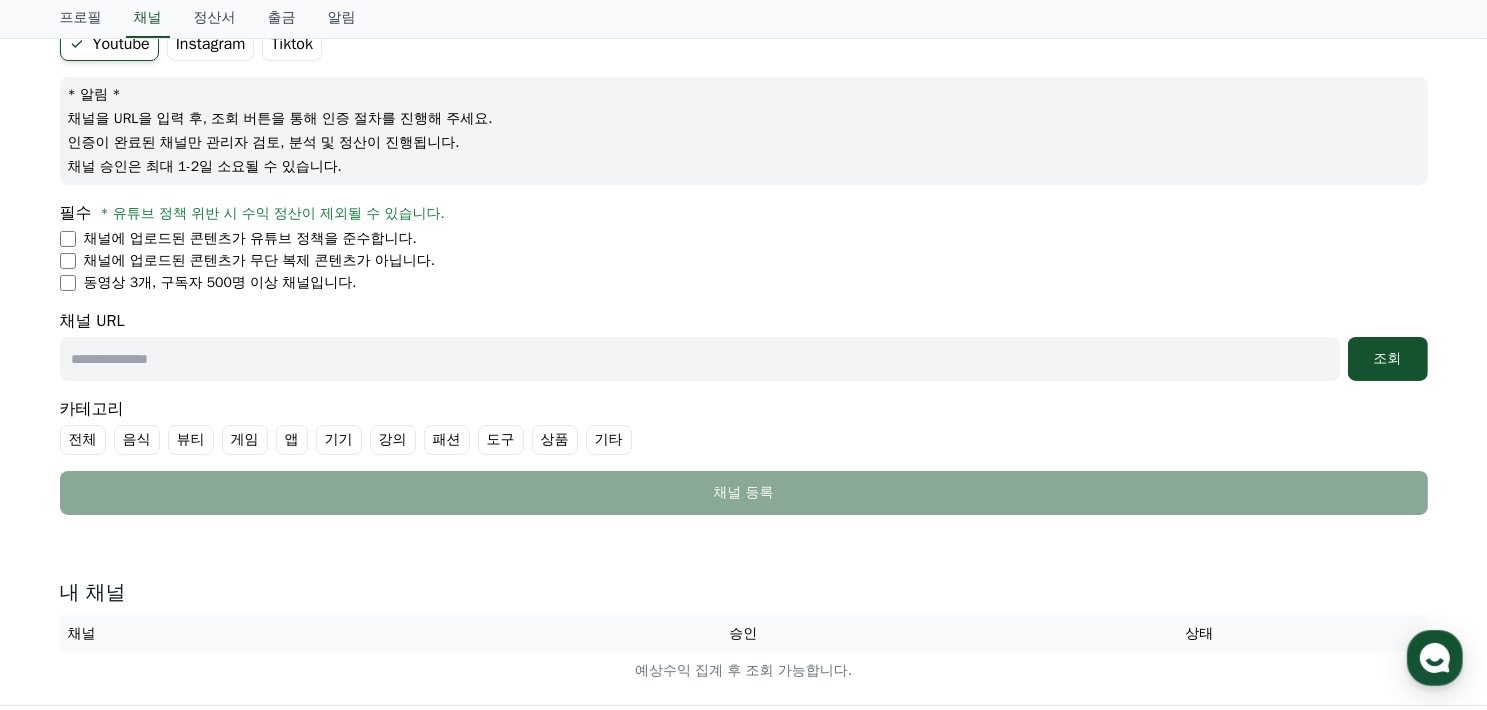 scroll, scrollTop: 200, scrollLeft: 0, axis: vertical 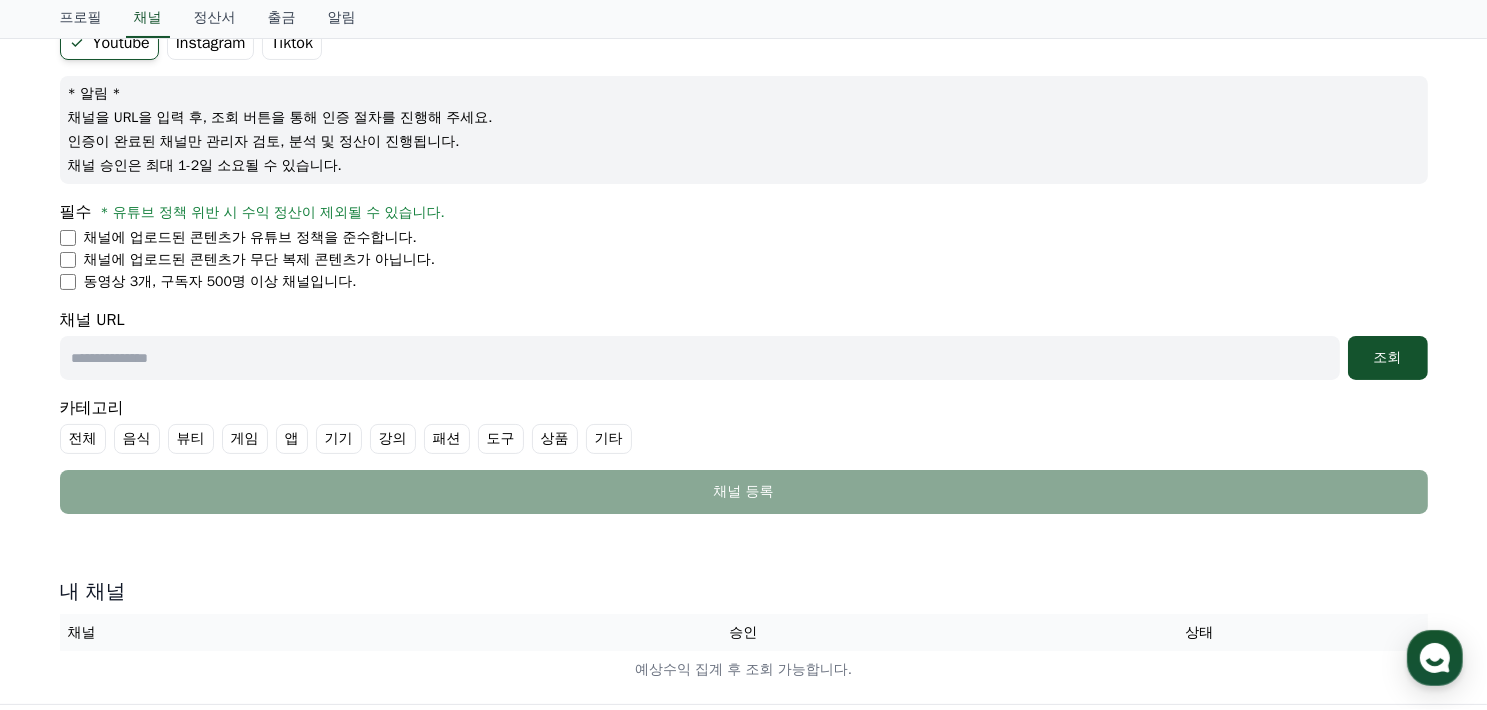click on "동영상 3개, 구독자 500명 이상 채널입니다." at bounding box center (744, 282) 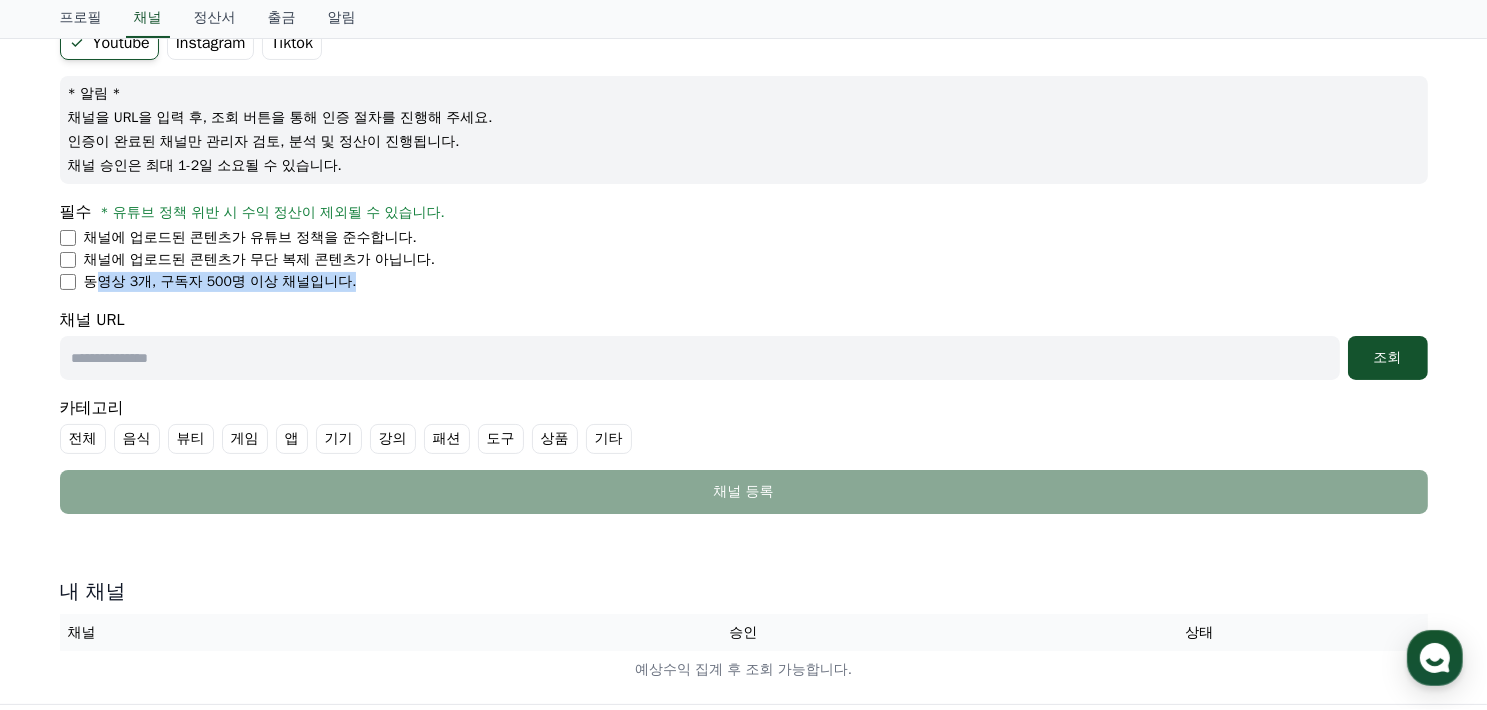 drag, startPoint x: 361, startPoint y: 282, endPoint x: 92, endPoint y: 289, distance: 269.09106 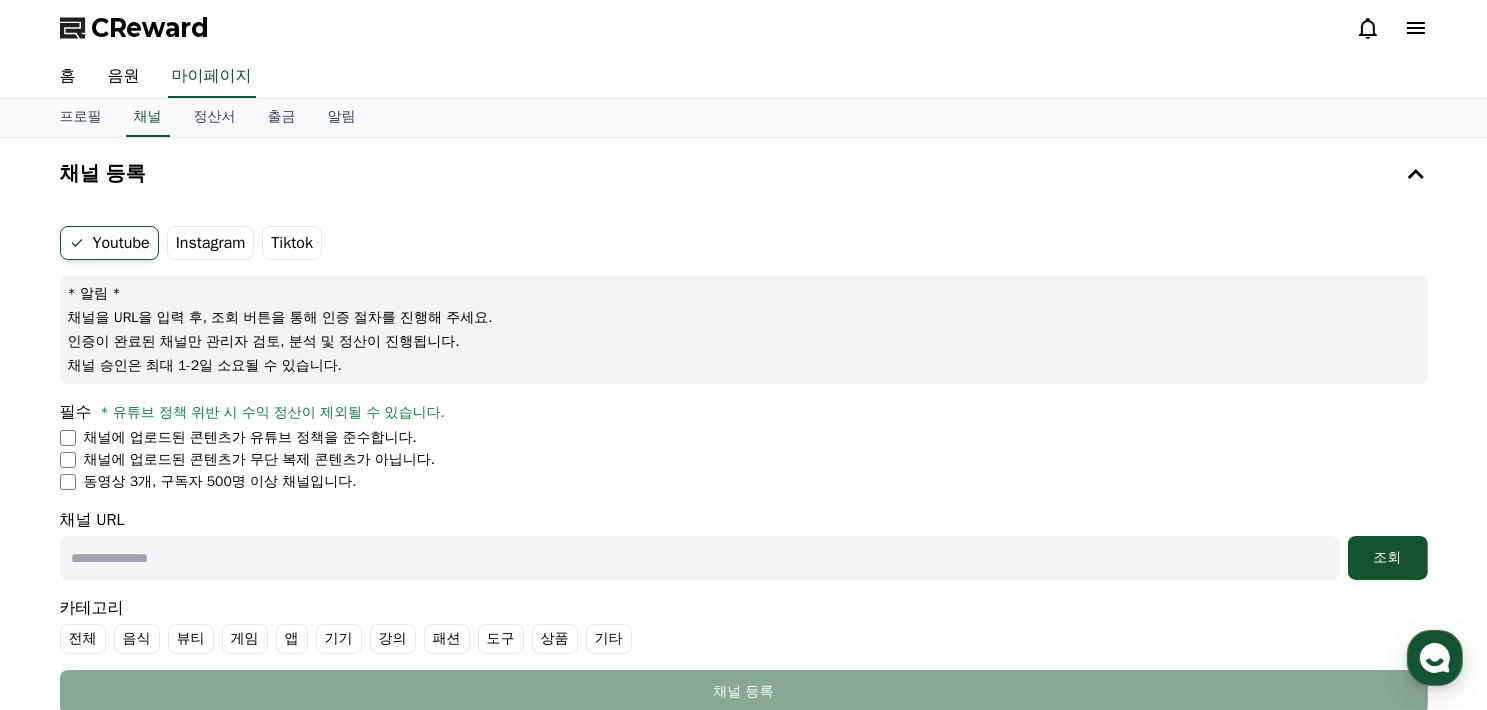 scroll, scrollTop: 0, scrollLeft: 0, axis: both 